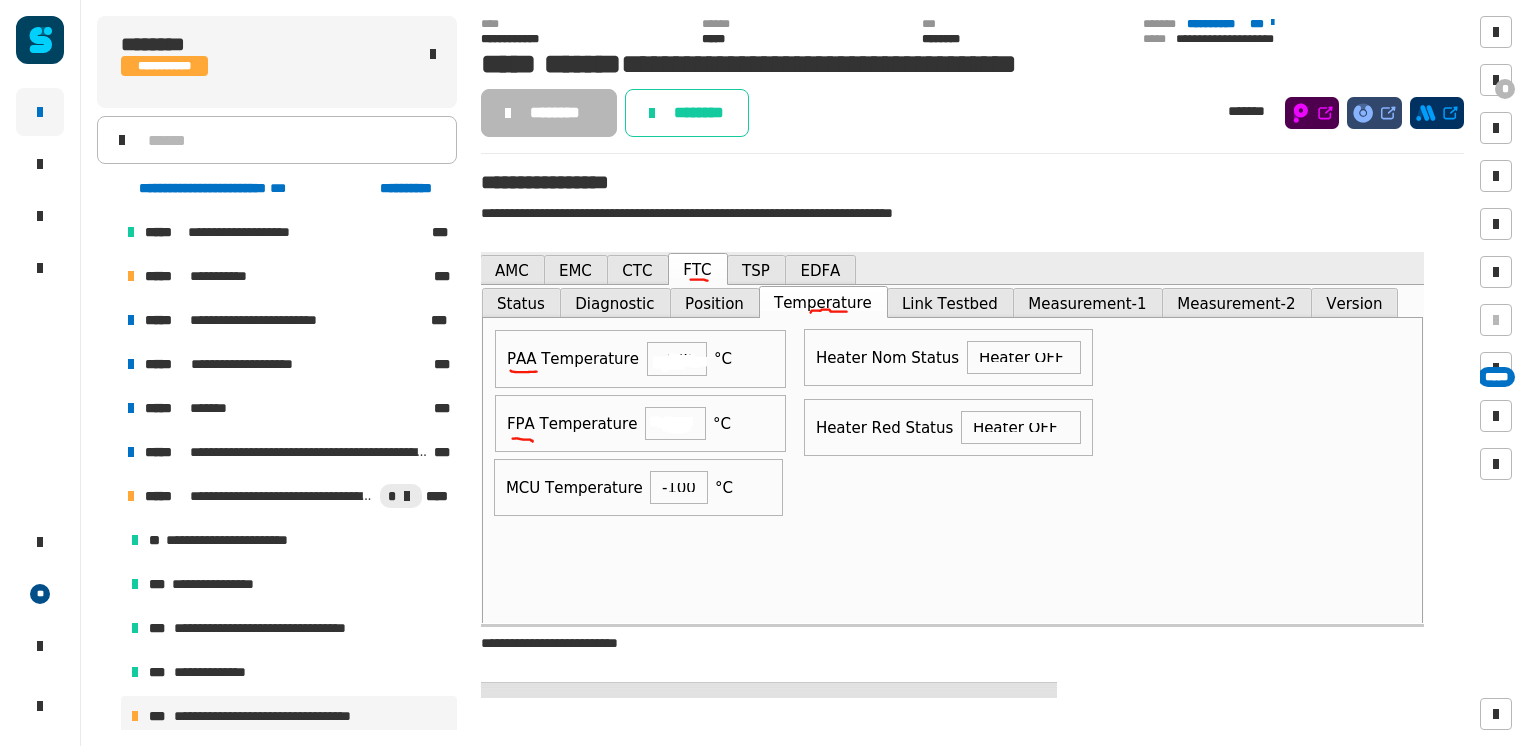scroll, scrollTop: 0, scrollLeft: 0, axis: both 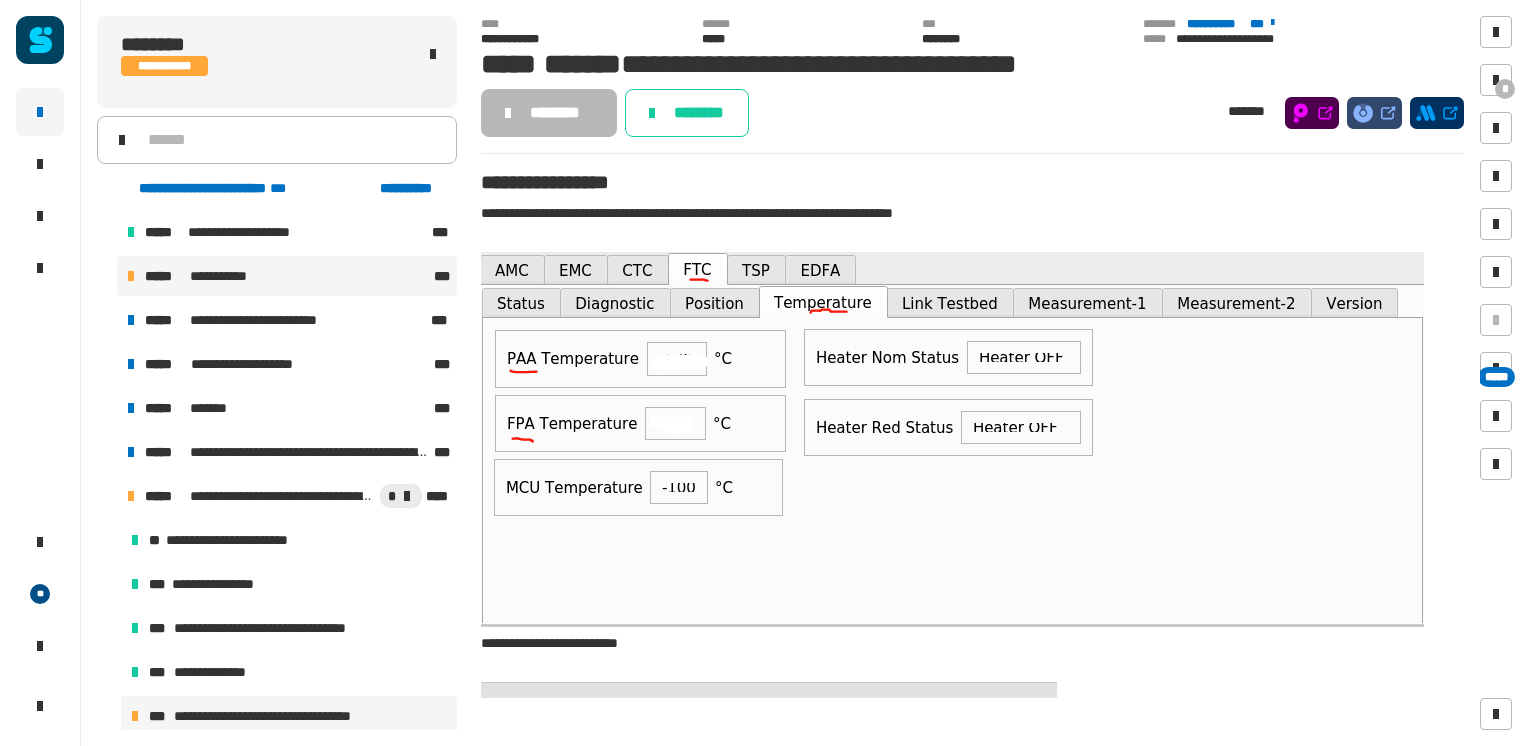 drag, startPoint x: 104, startPoint y: 276, endPoint x: 116, endPoint y: 272, distance: 12.649111 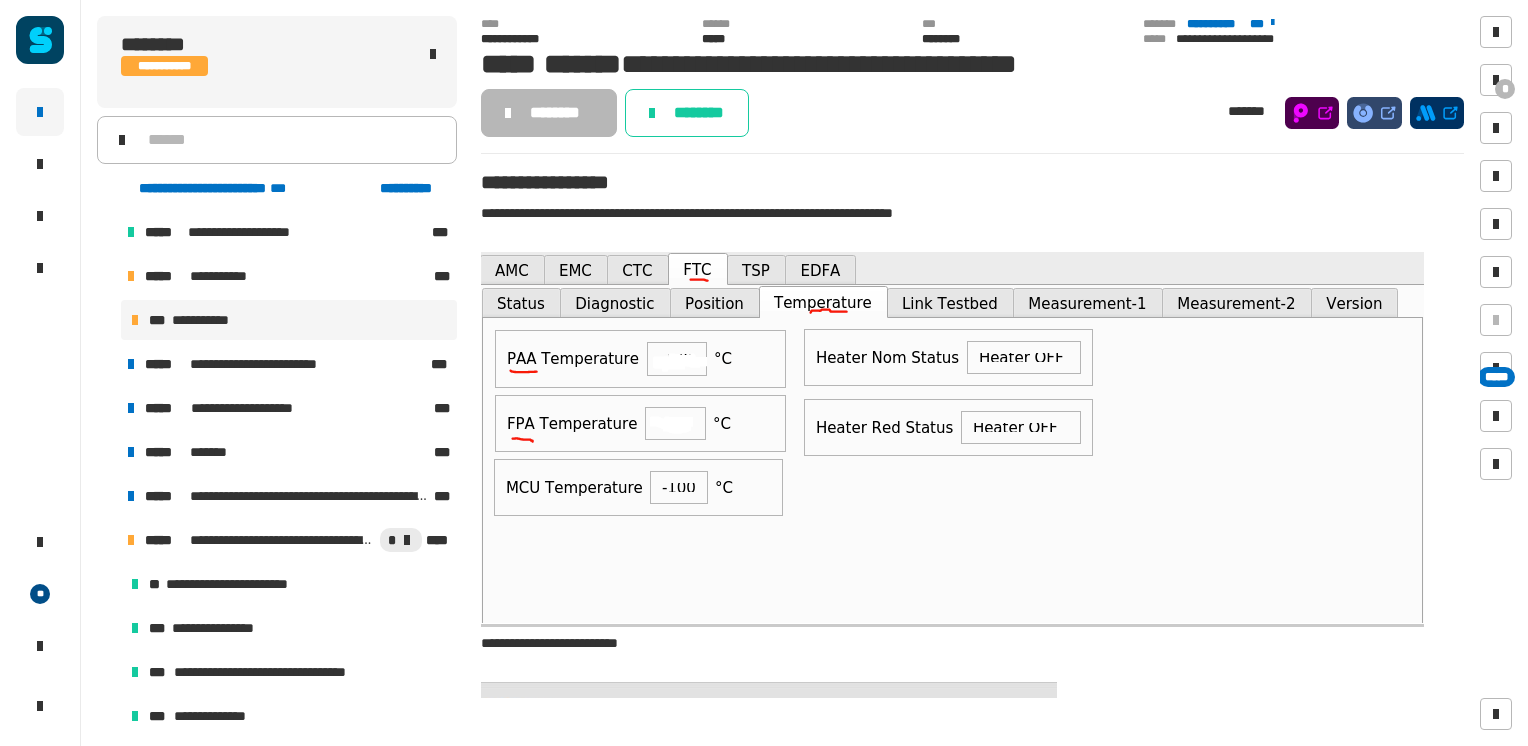click on "**********" at bounding box center [289, 320] 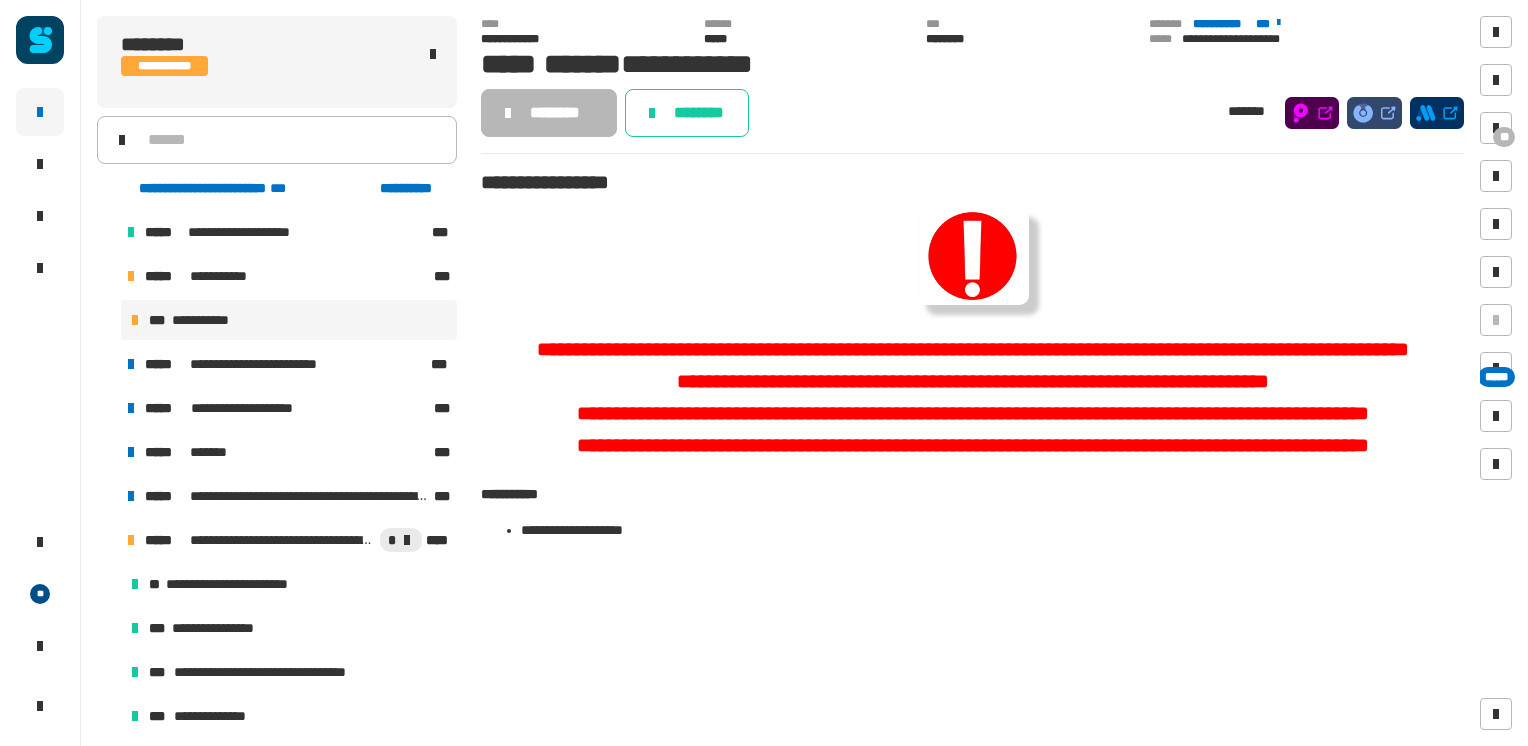 click on "** *****" 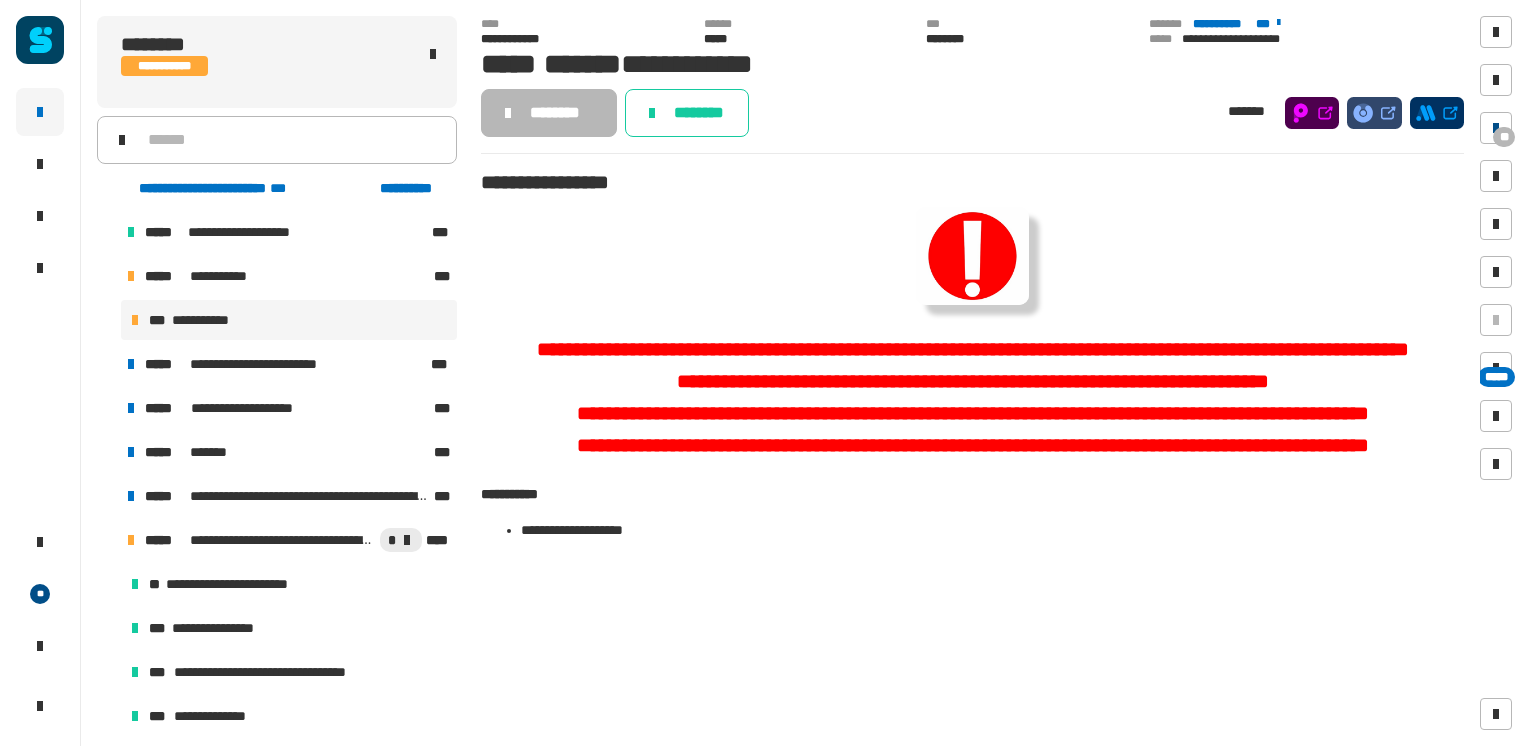 click on "**" at bounding box center [1504, 137] 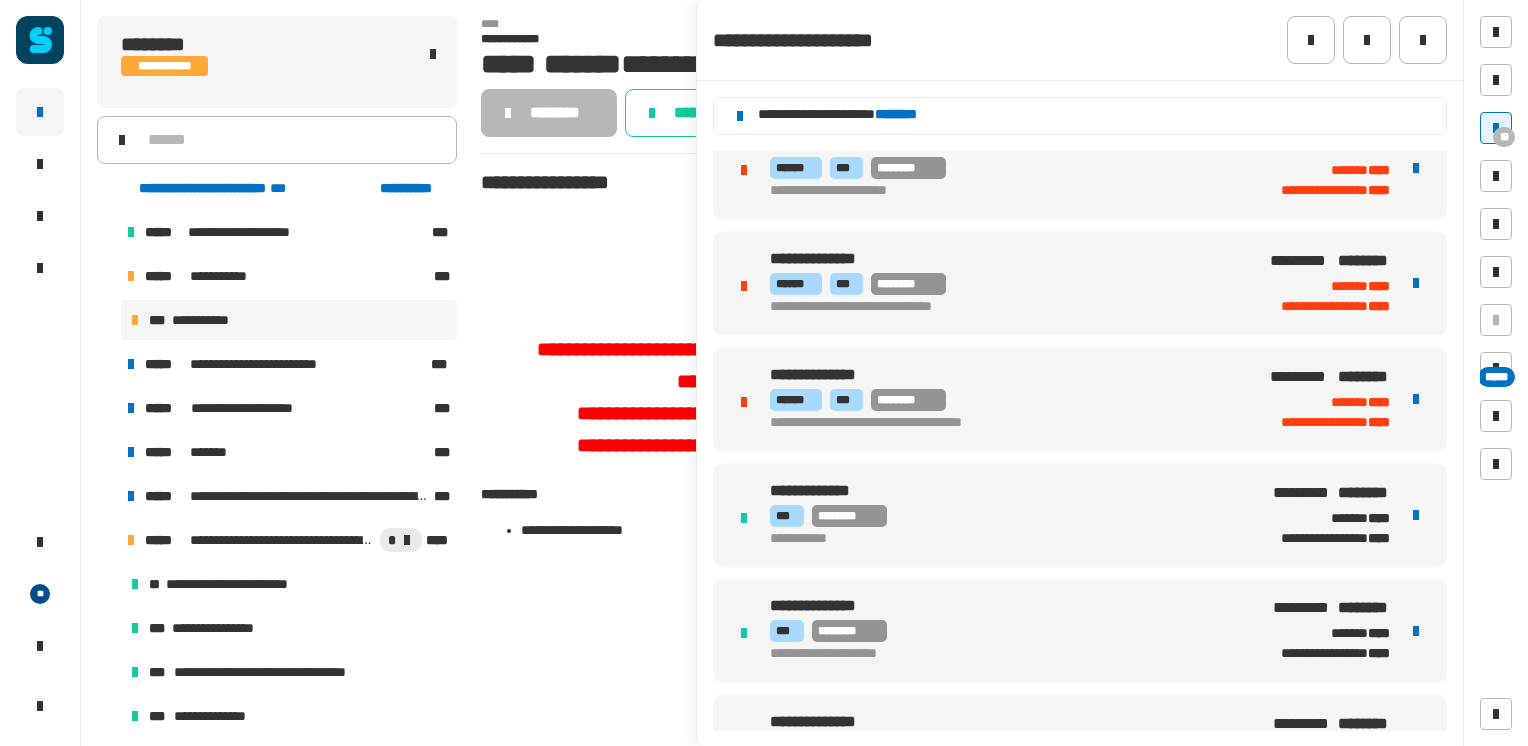 scroll, scrollTop: 1300, scrollLeft: 0, axis: vertical 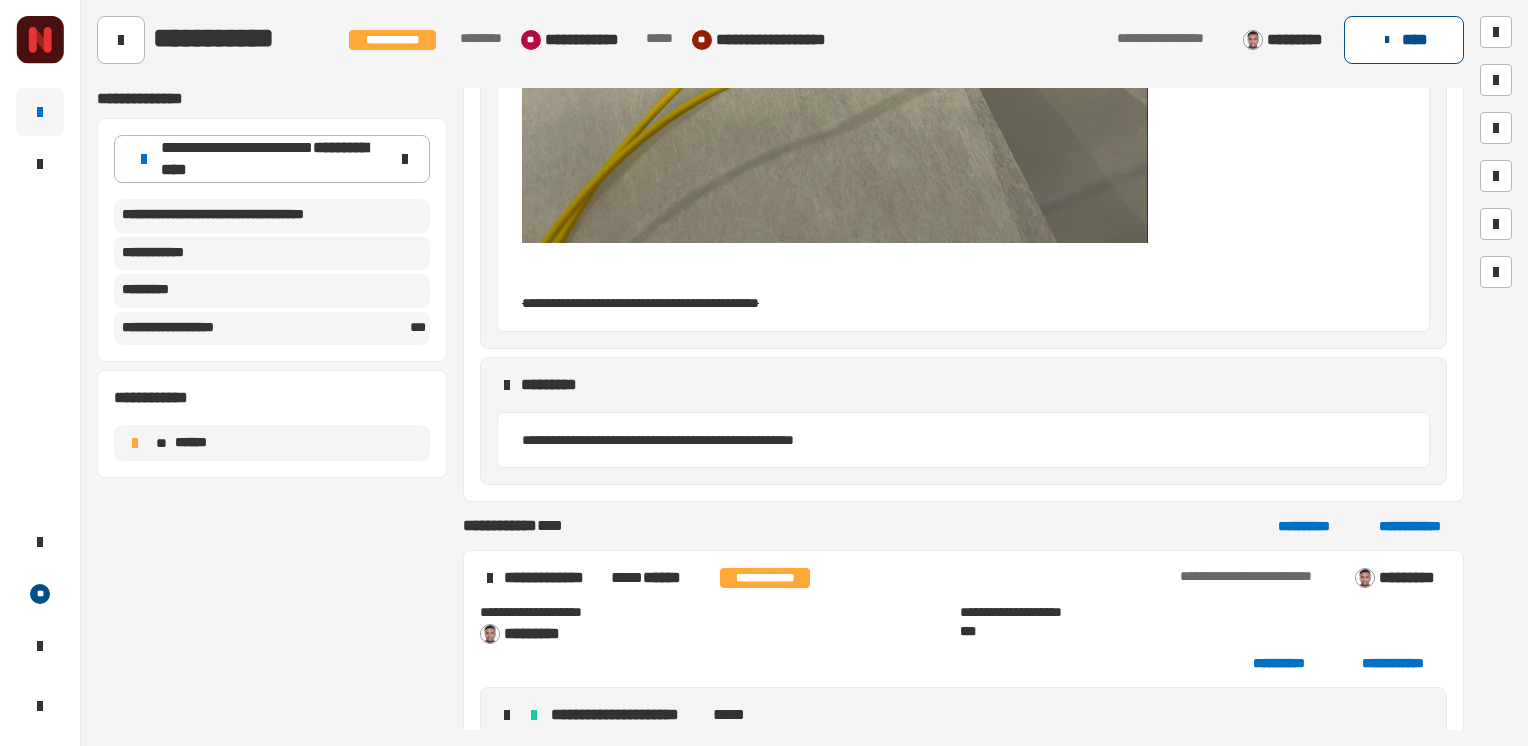 click on "****" 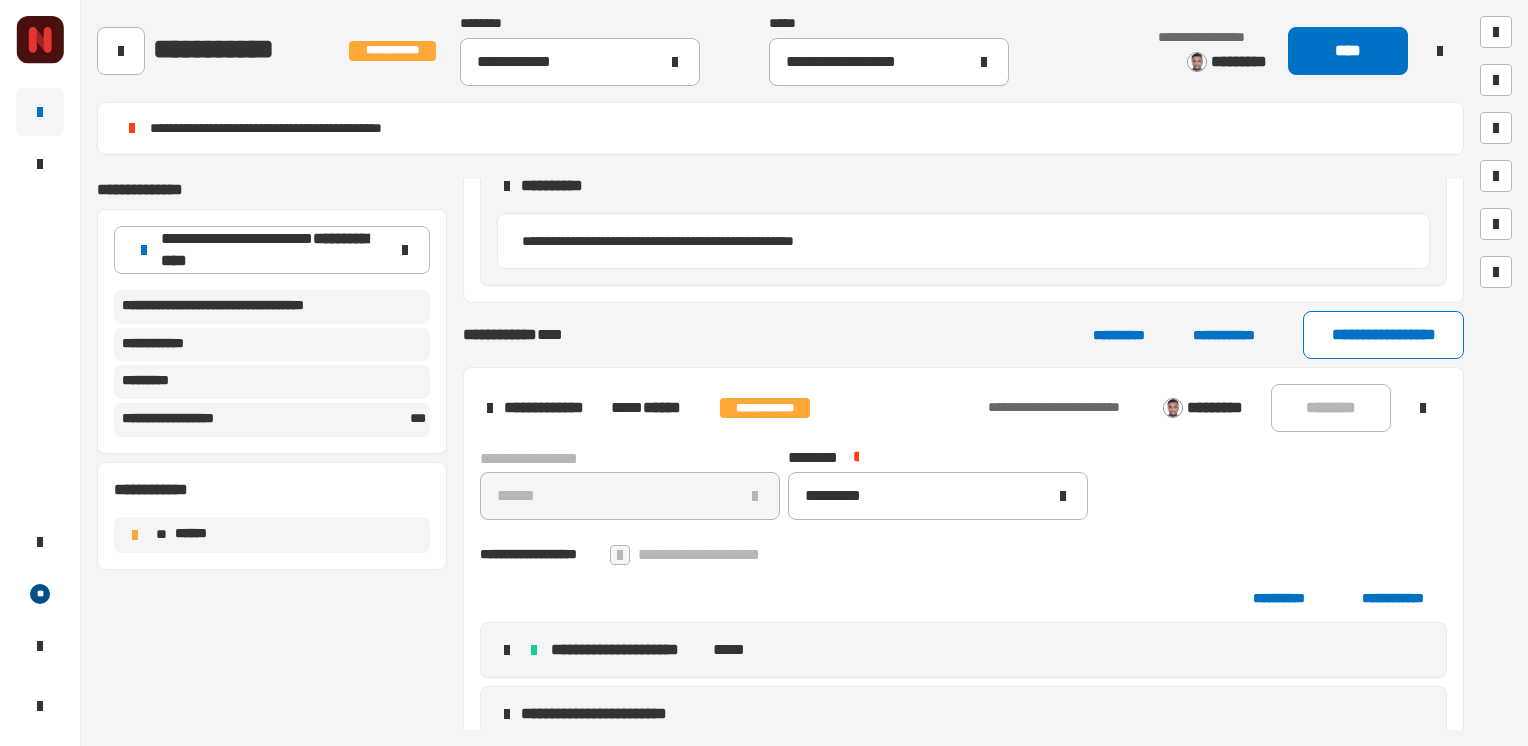 scroll, scrollTop: 1528, scrollLeft: 0, axis: vertical 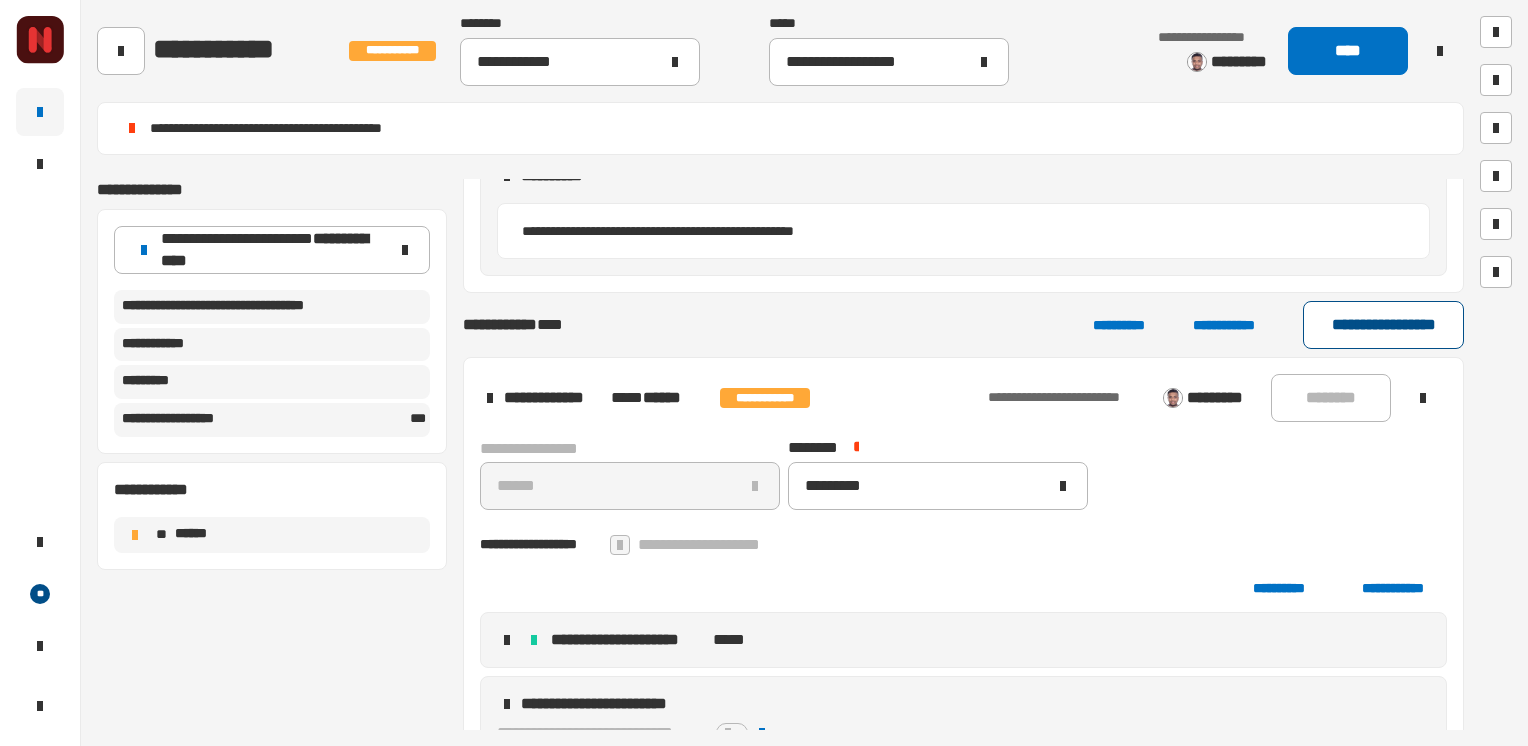 click on "**********" 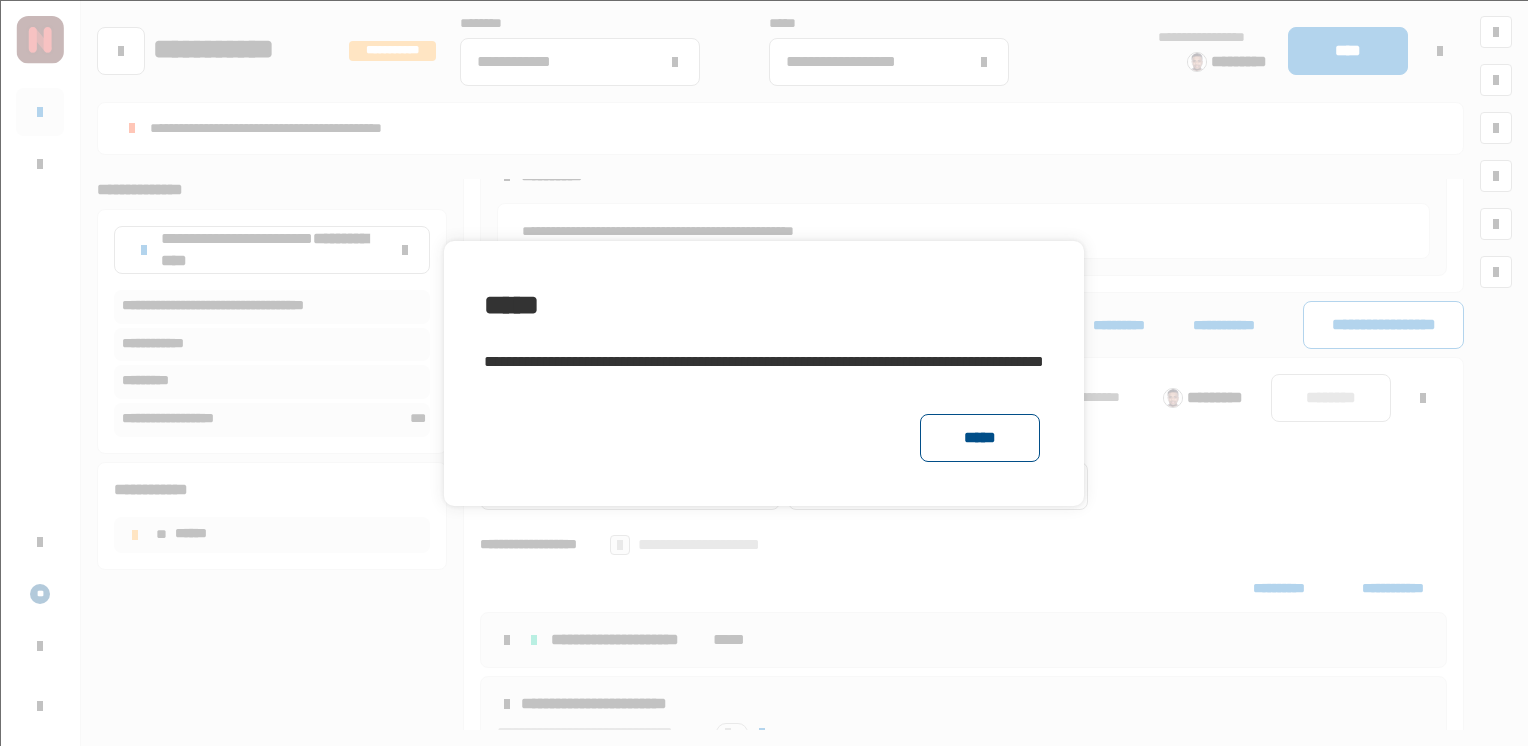 click on "*****" 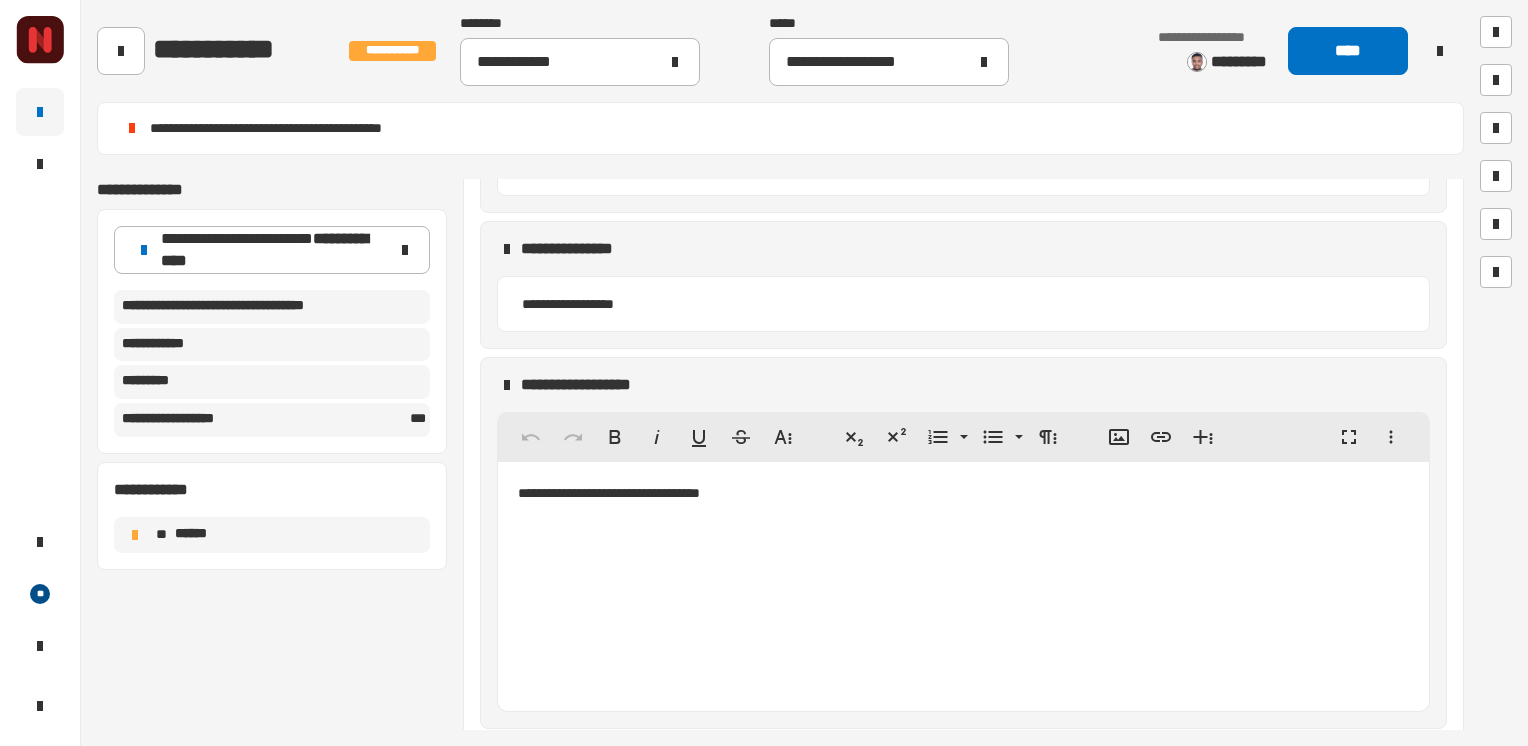 scroll, scrollTop: 2197, scrollLeft: 0, axis: vertical 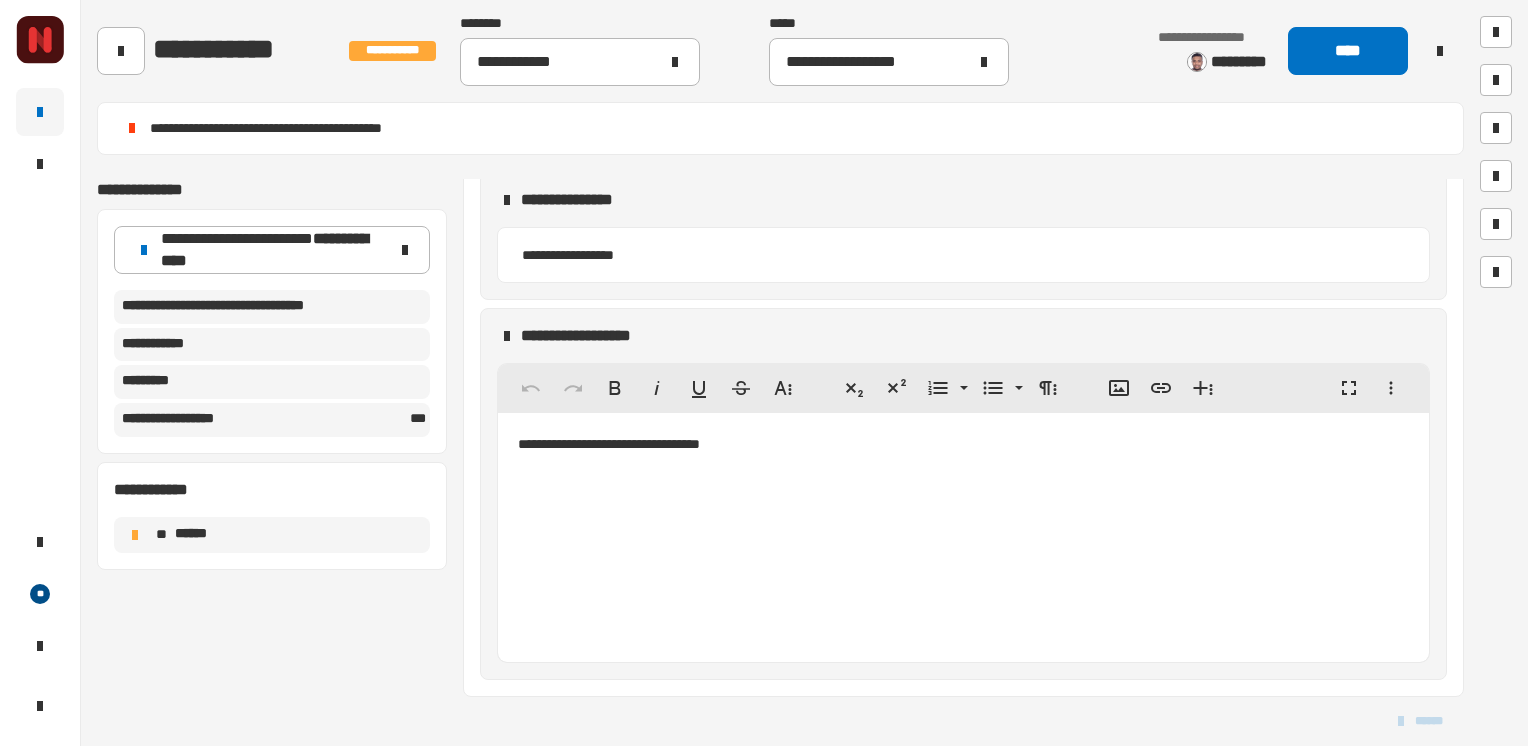 click on "**********" 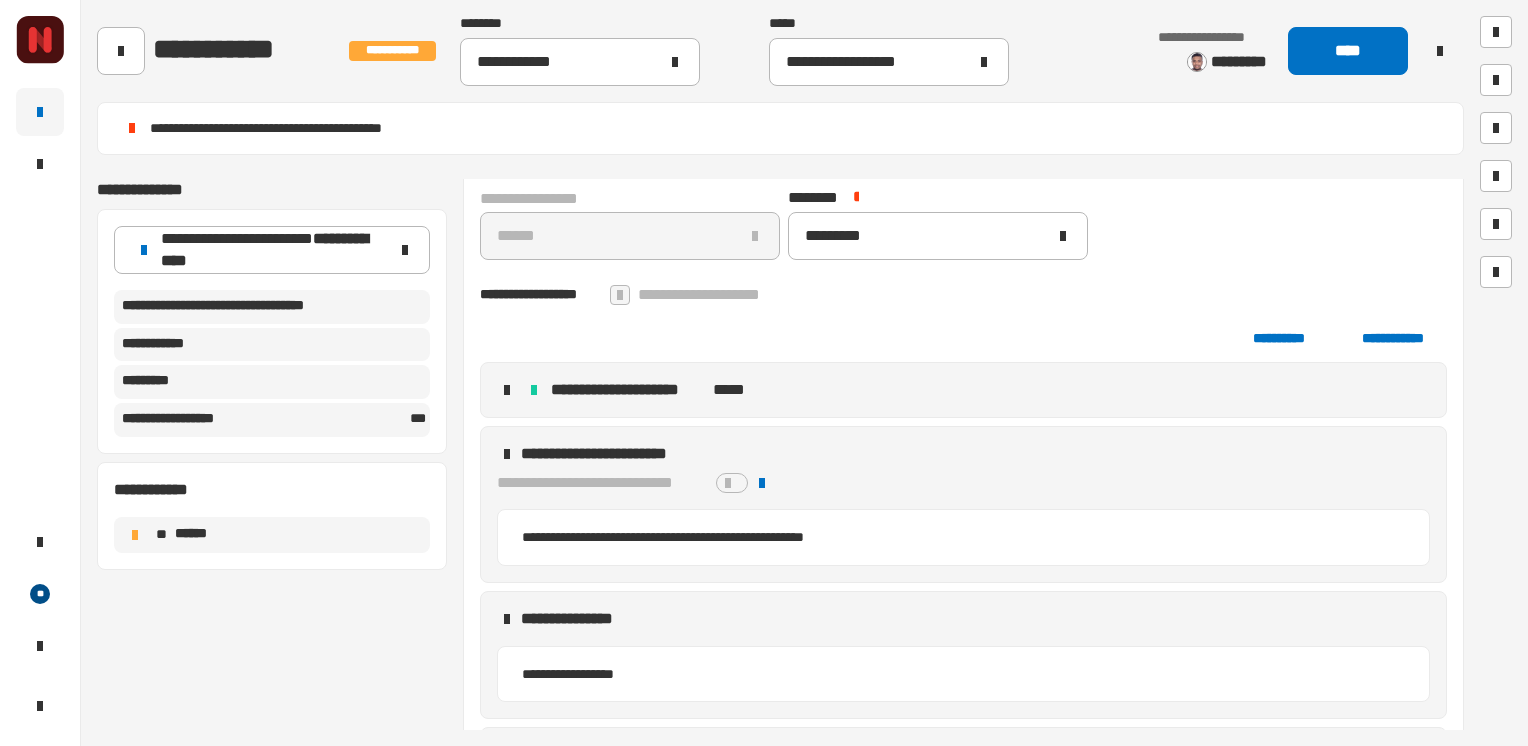scroll, scrollTop: 1697, scrollLeft: 0, axis: vertical 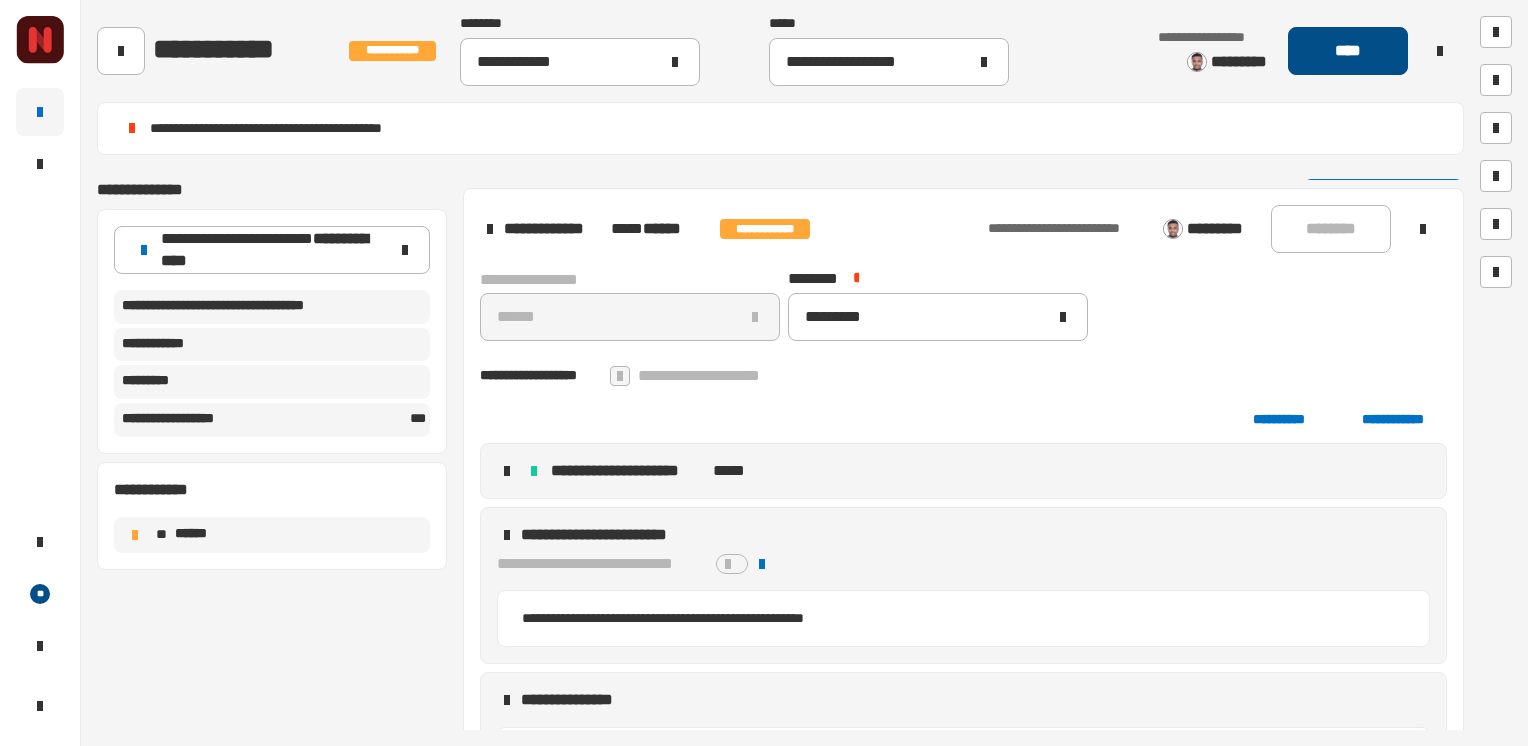 click on "****" 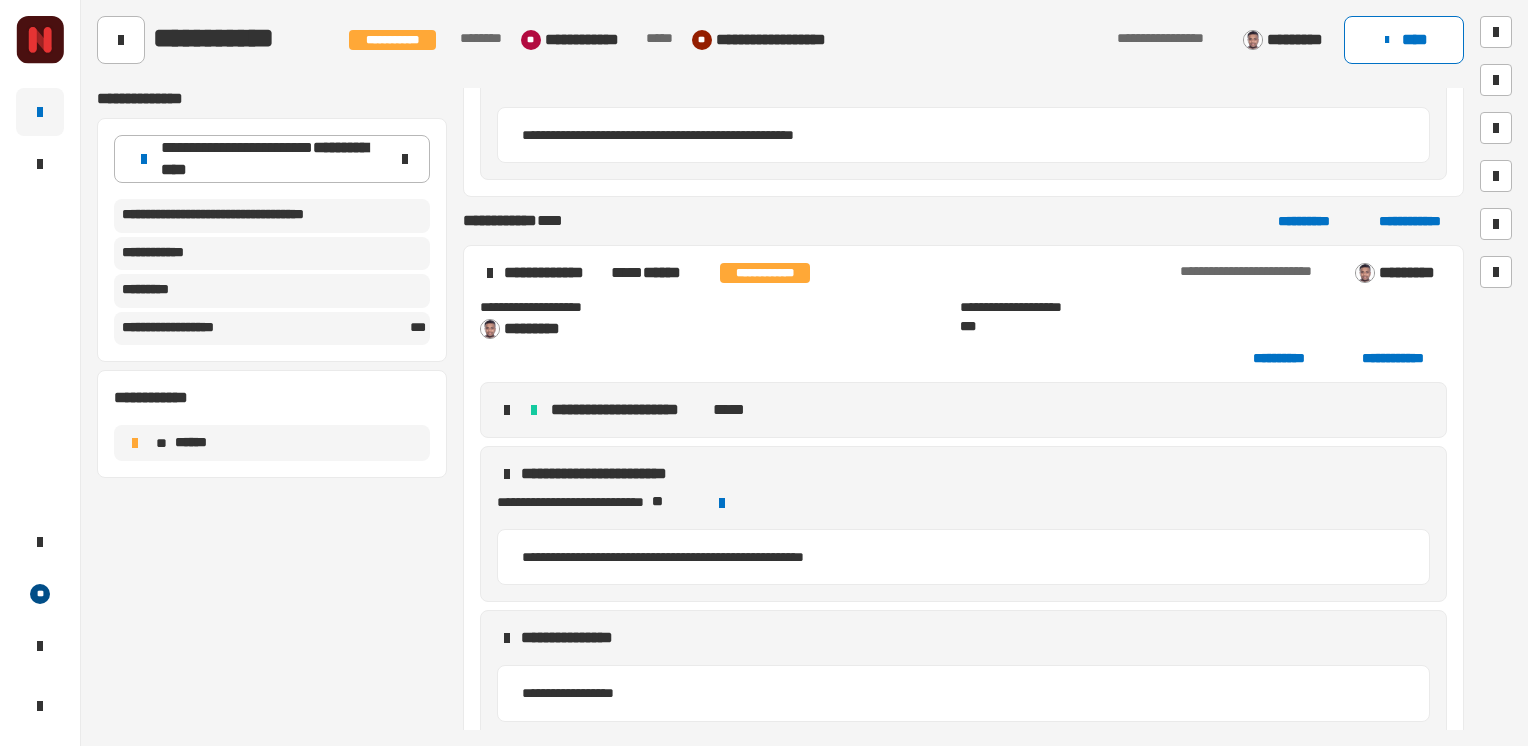 scroll, scrollTop: 1364, scrollLeft: 0, axis: vertical 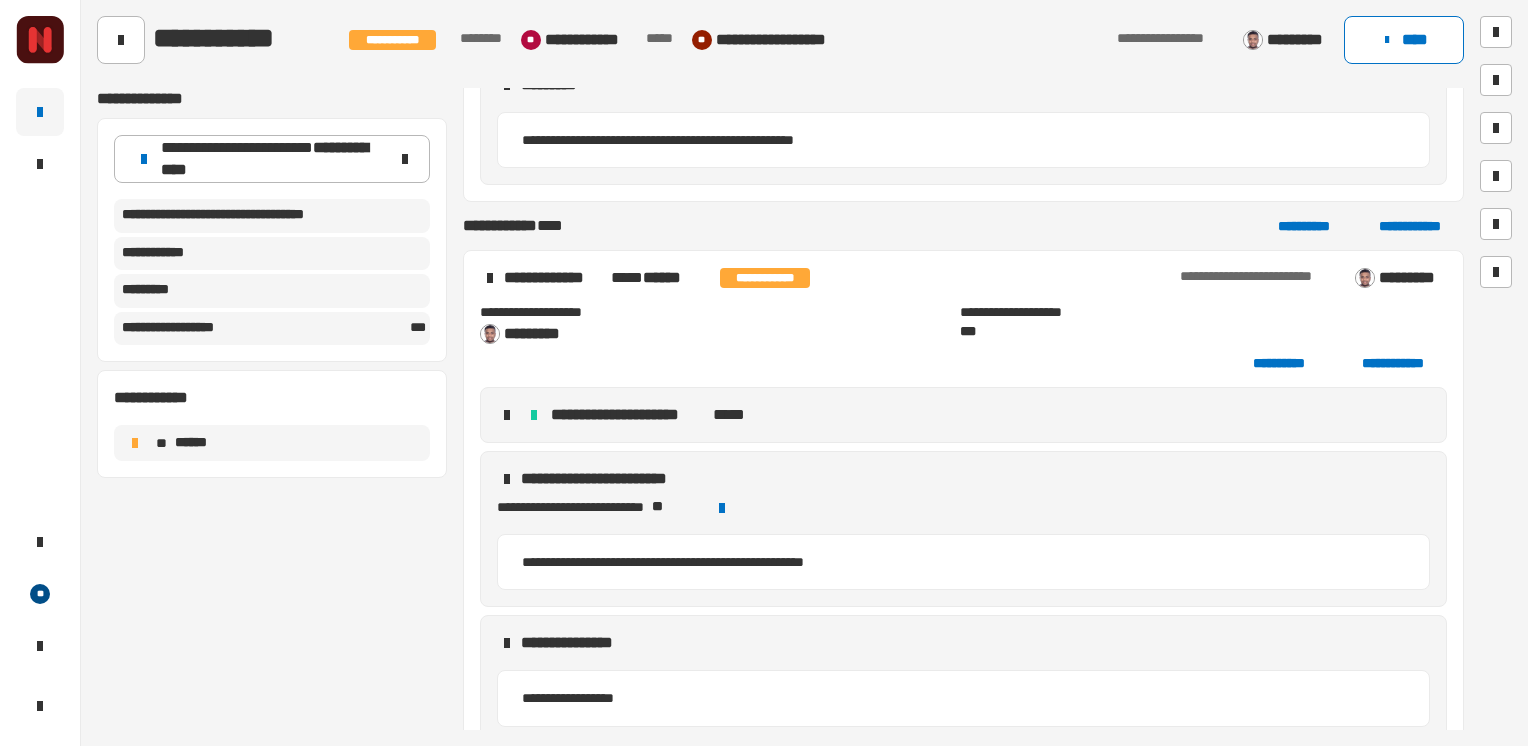 click on "**********" 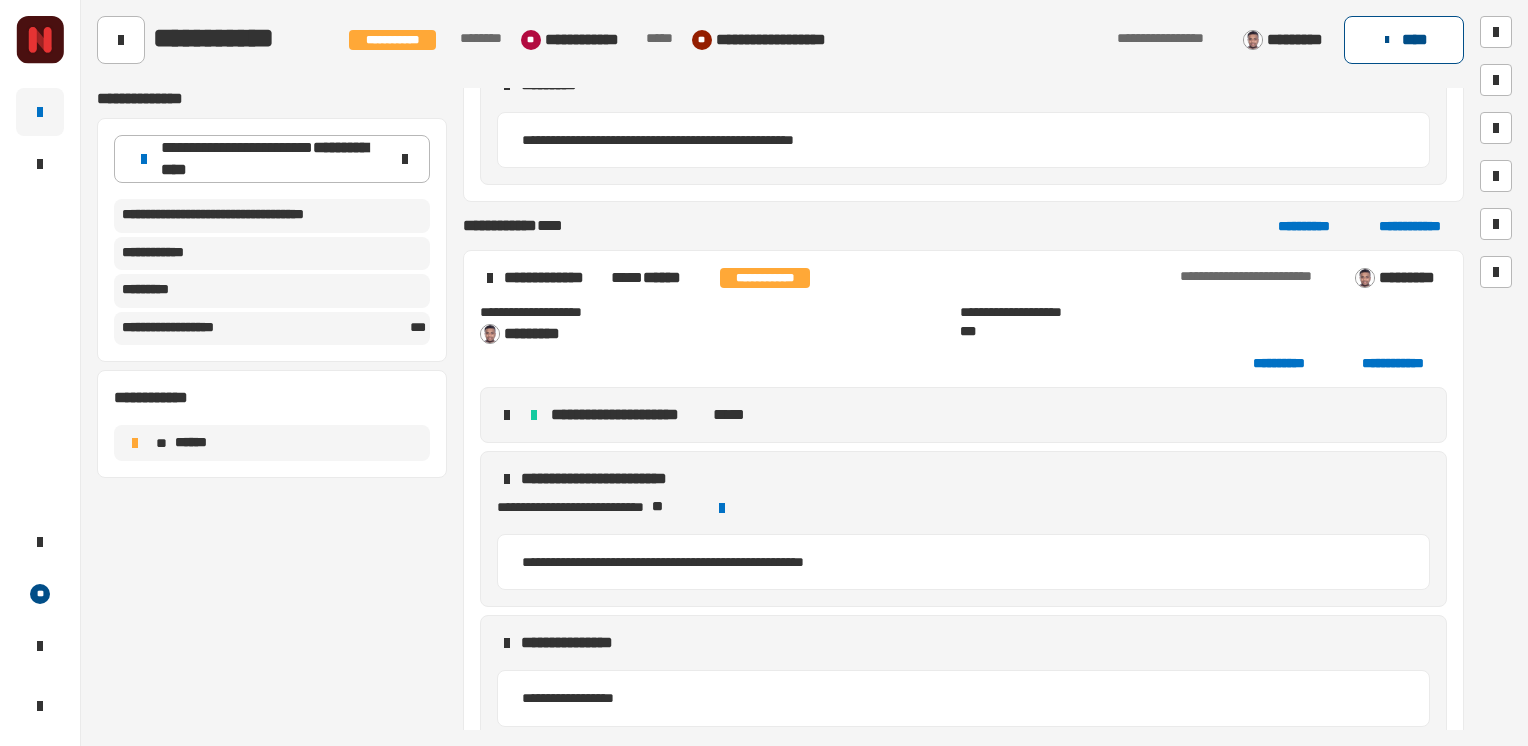 click on "****" 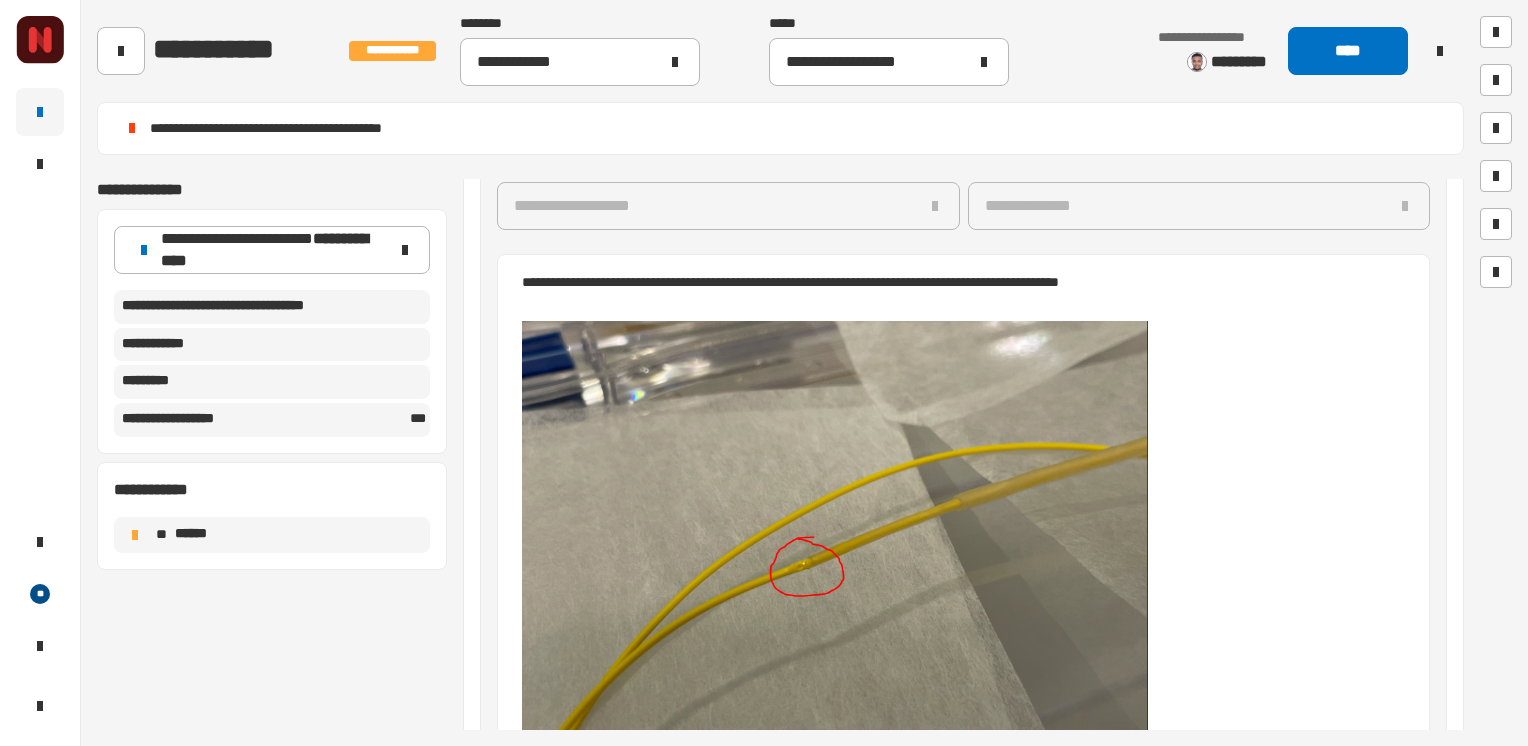 scroll, scrollTop: 797, scrollLeft: 0, axis: vertical 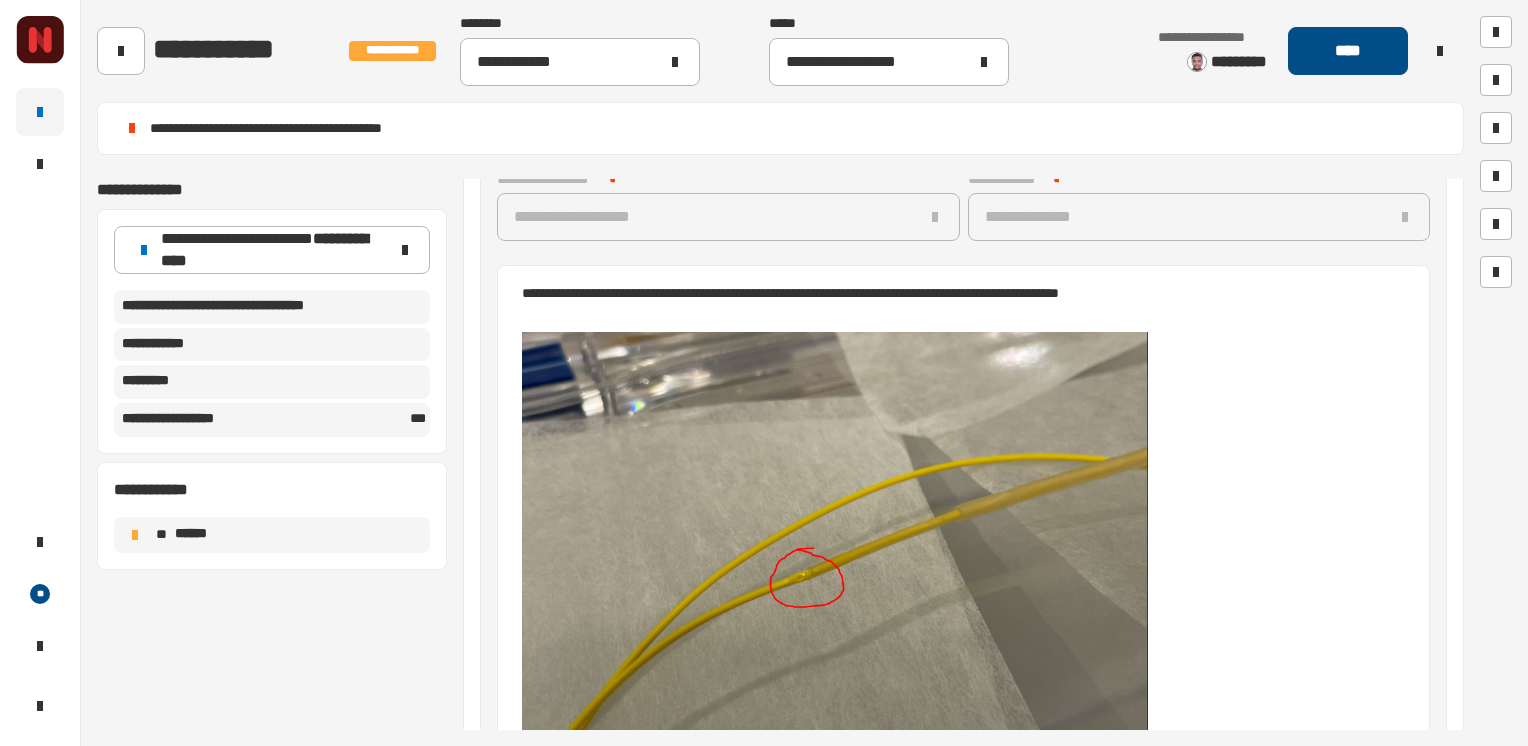 click on "****" 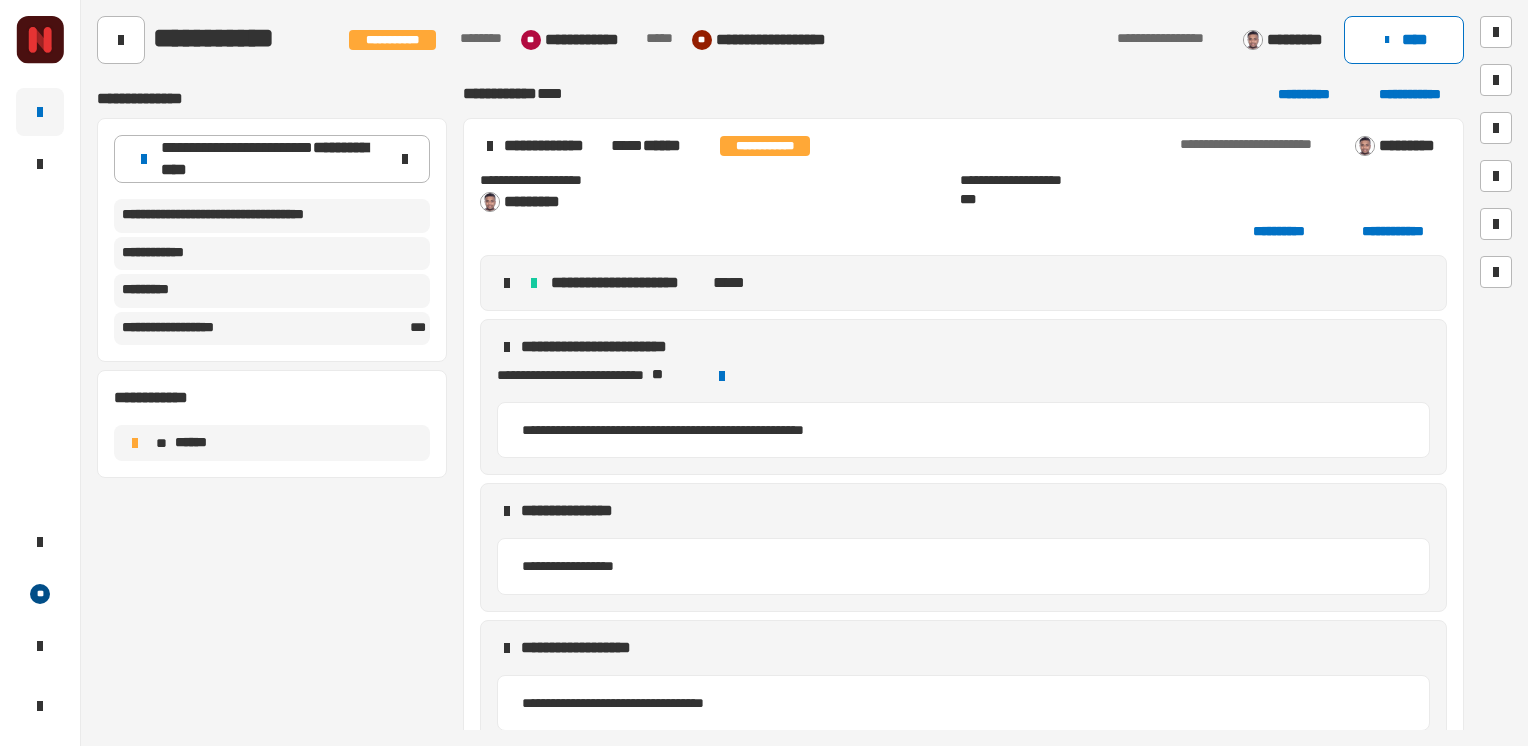 scroll, scrollTop: 1532, scrollLeft: 0, axis: vertical 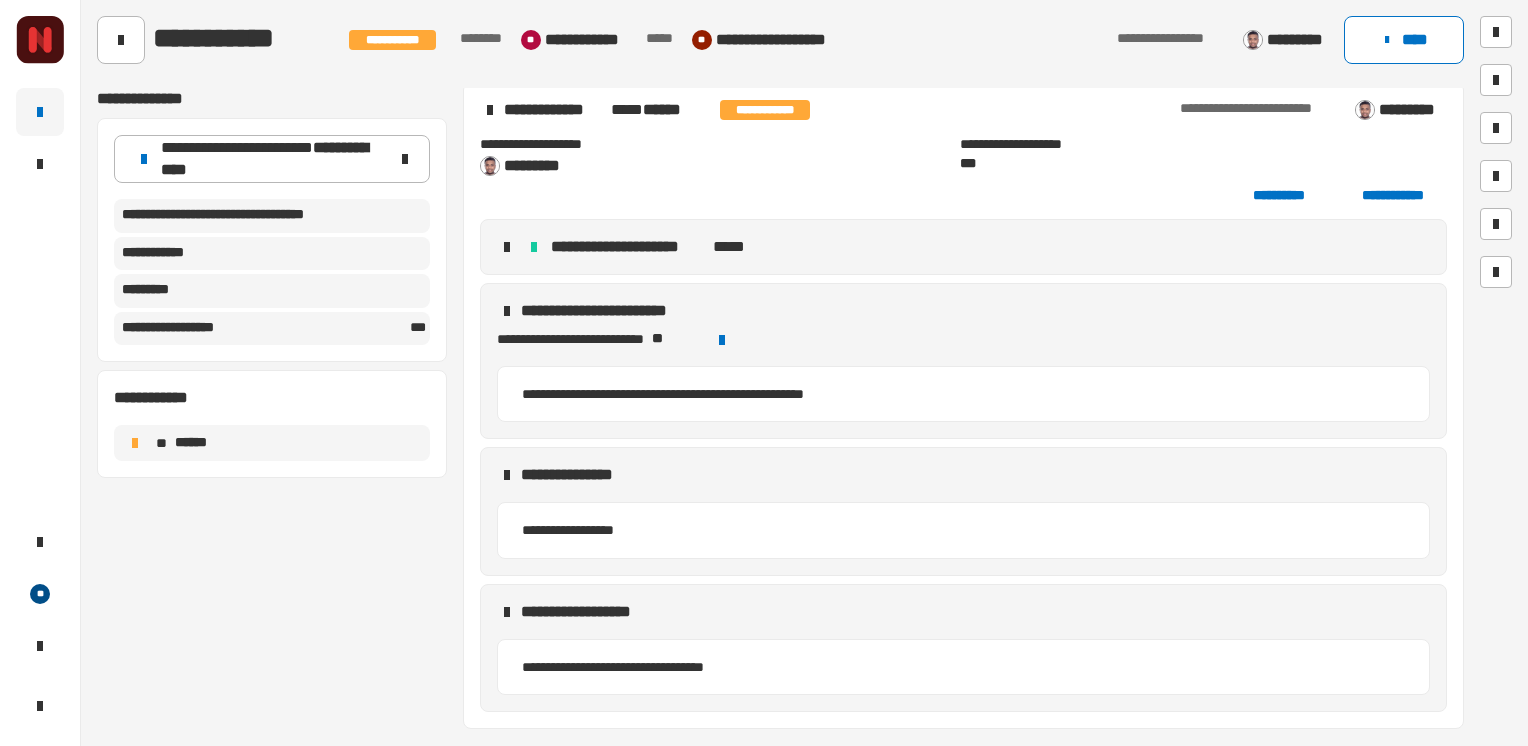 drag, startPoint x: 507, startPoint y: 234, endPoint x: 566, endPoint y: 234, distance: 59 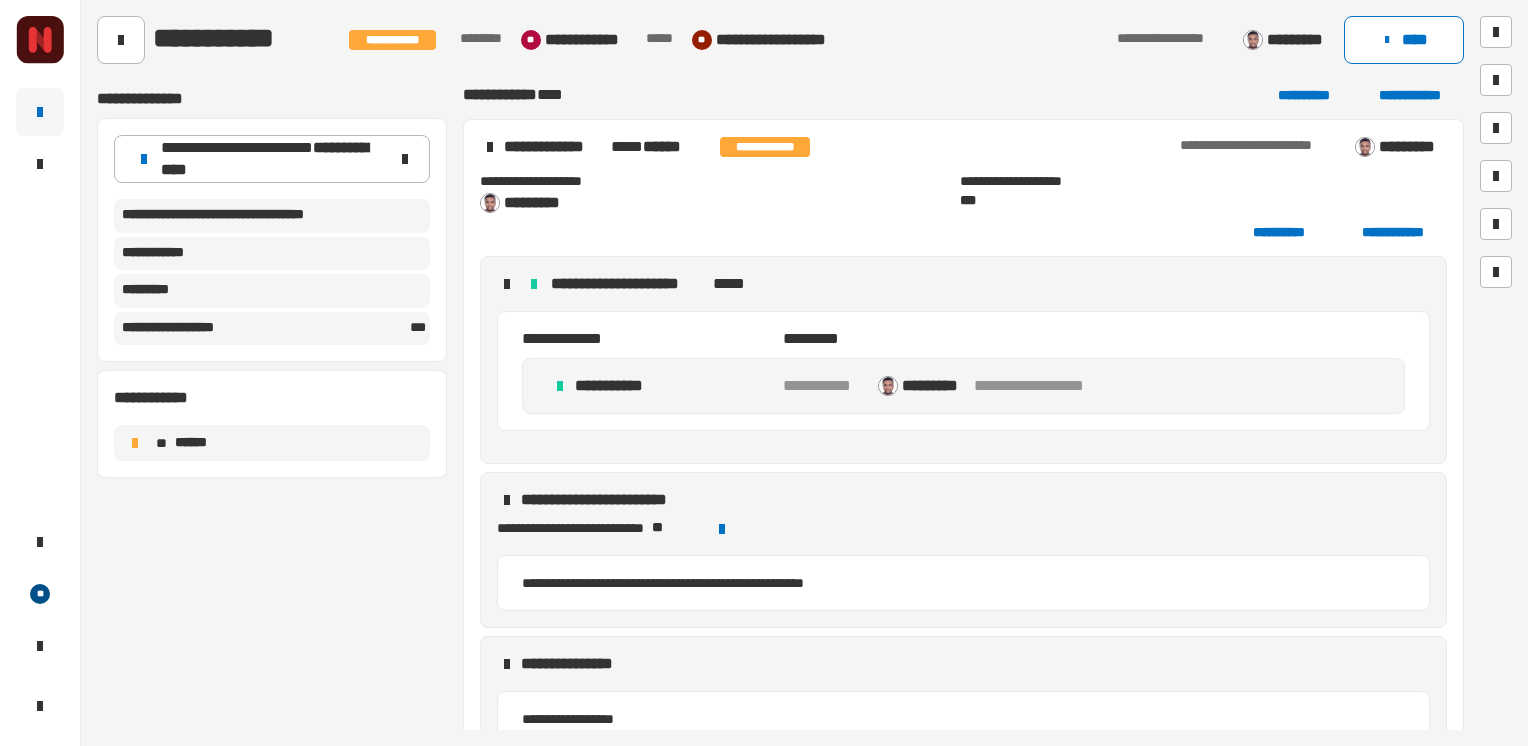 scroll, scrollTop: 1715, scrollLeft: 0, axis: vertical 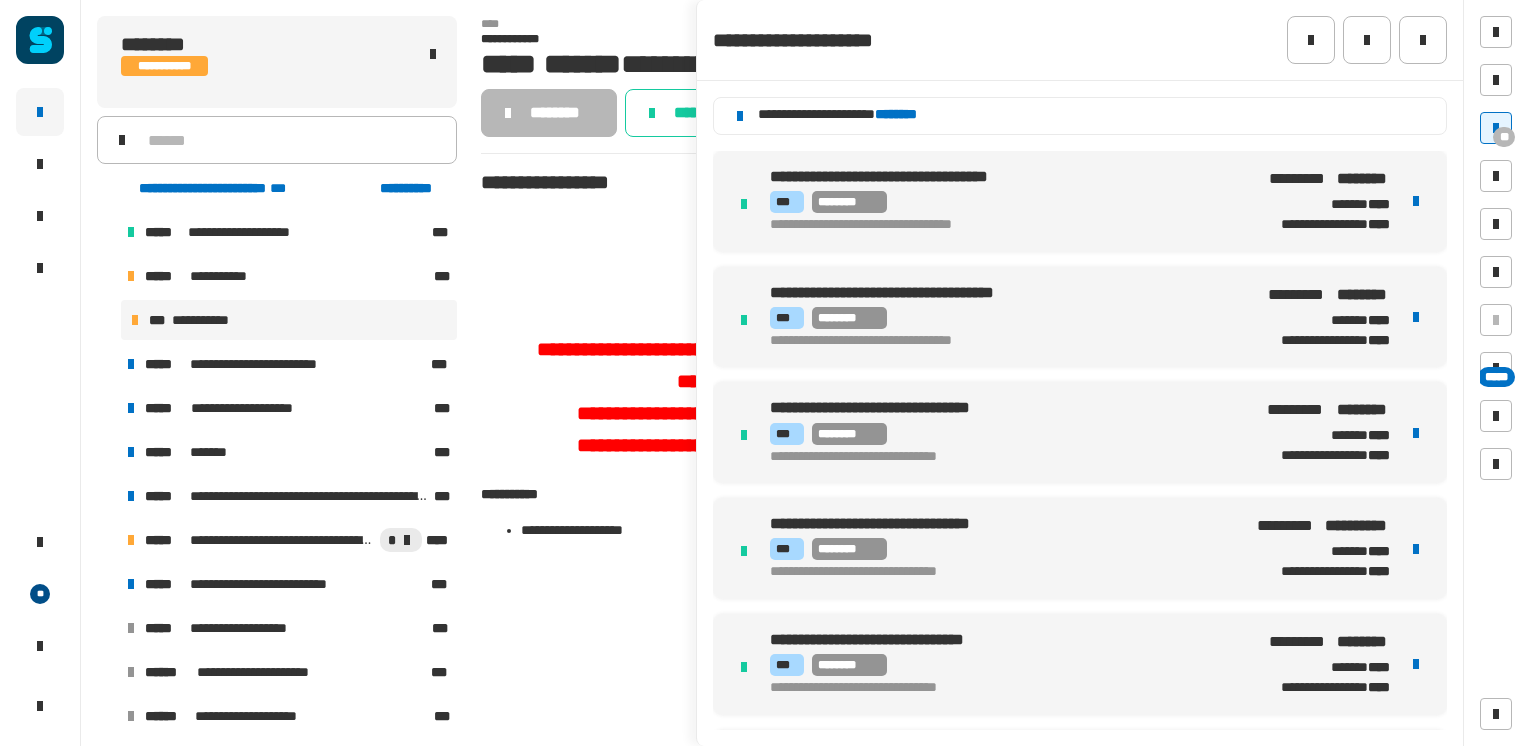 click at bounding box center [107, 540] 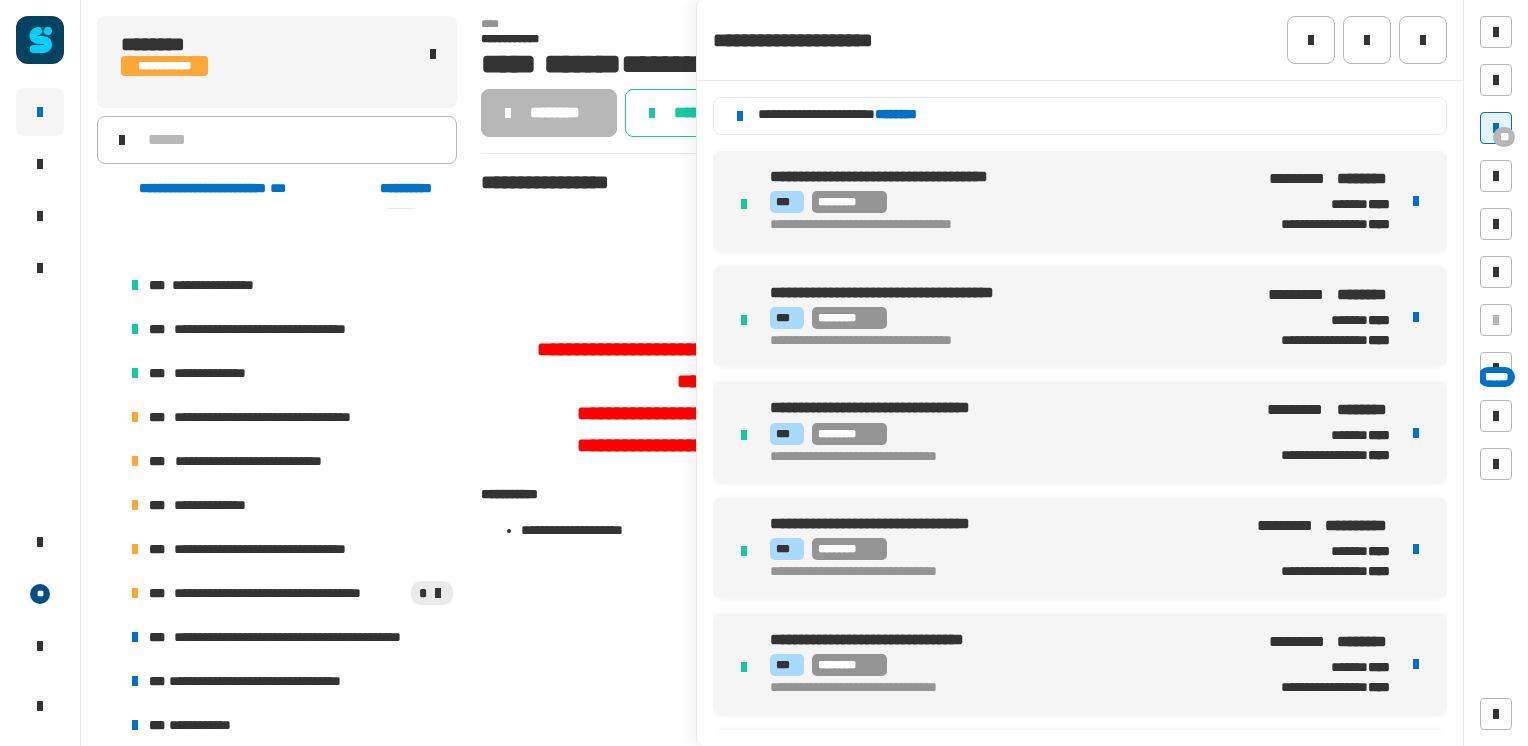 scroll, scrollTop: 400, scrollLeft: 0, axis: vertical 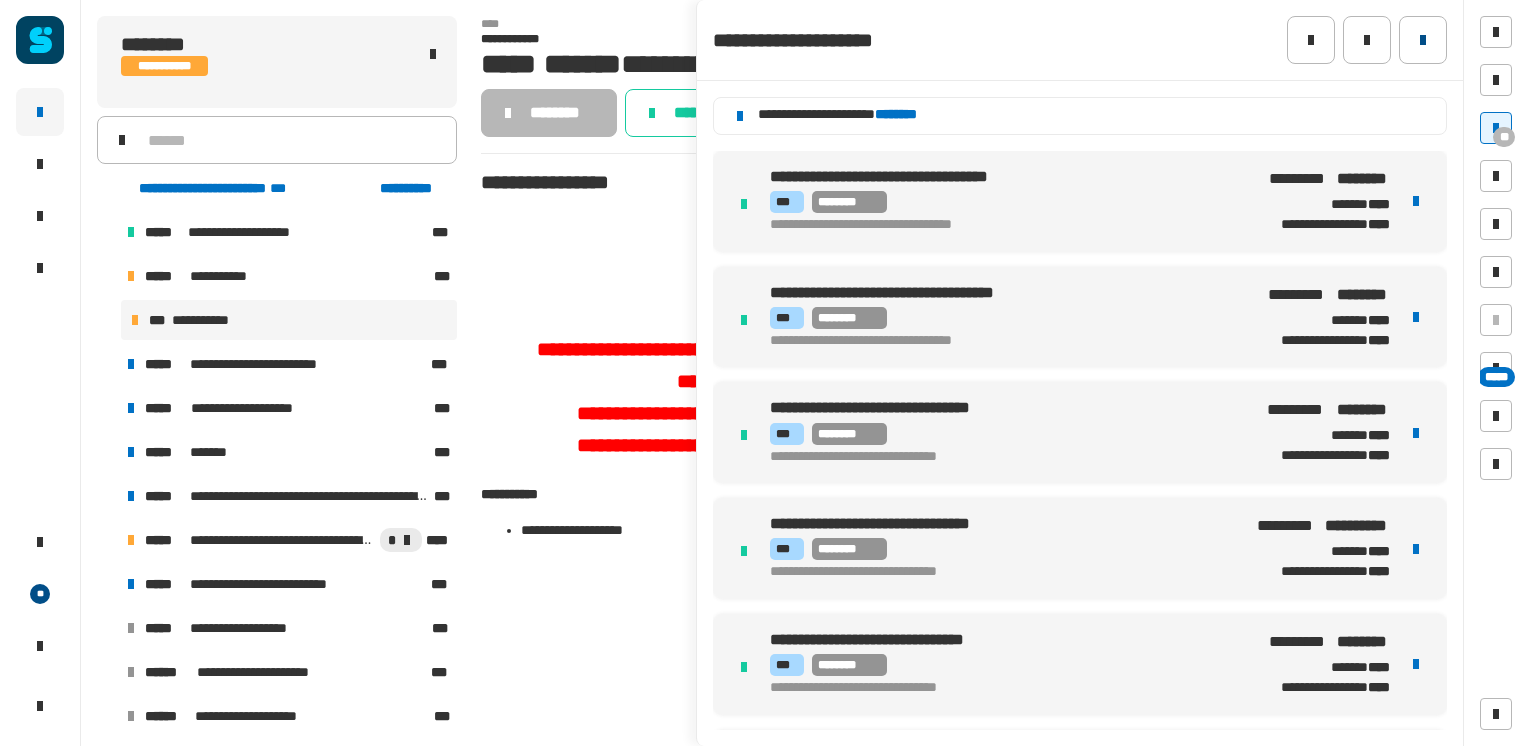click 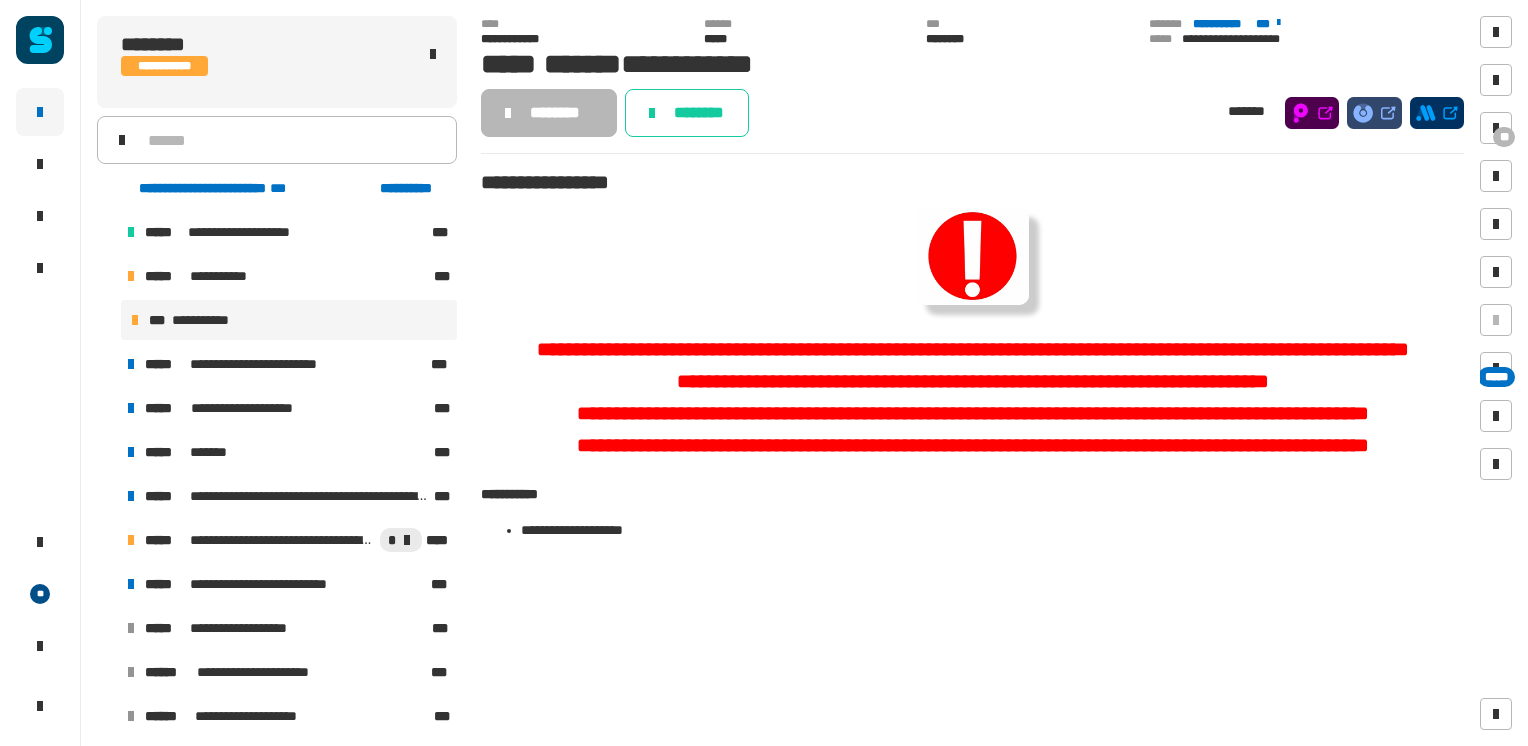 click at bounding box center [107, 540] 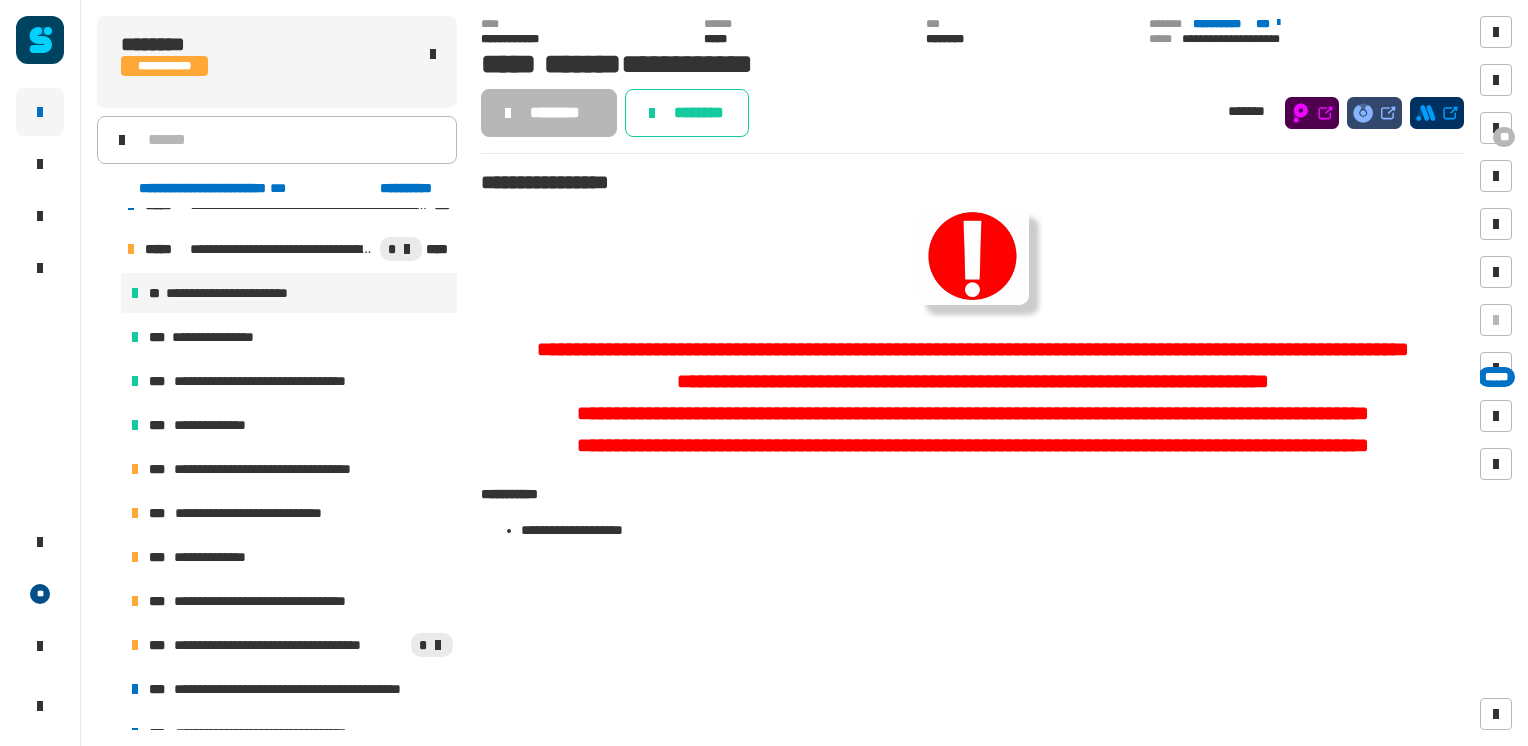scroll, scrollTop: 300, scrollLeft: 0, axis: vertical 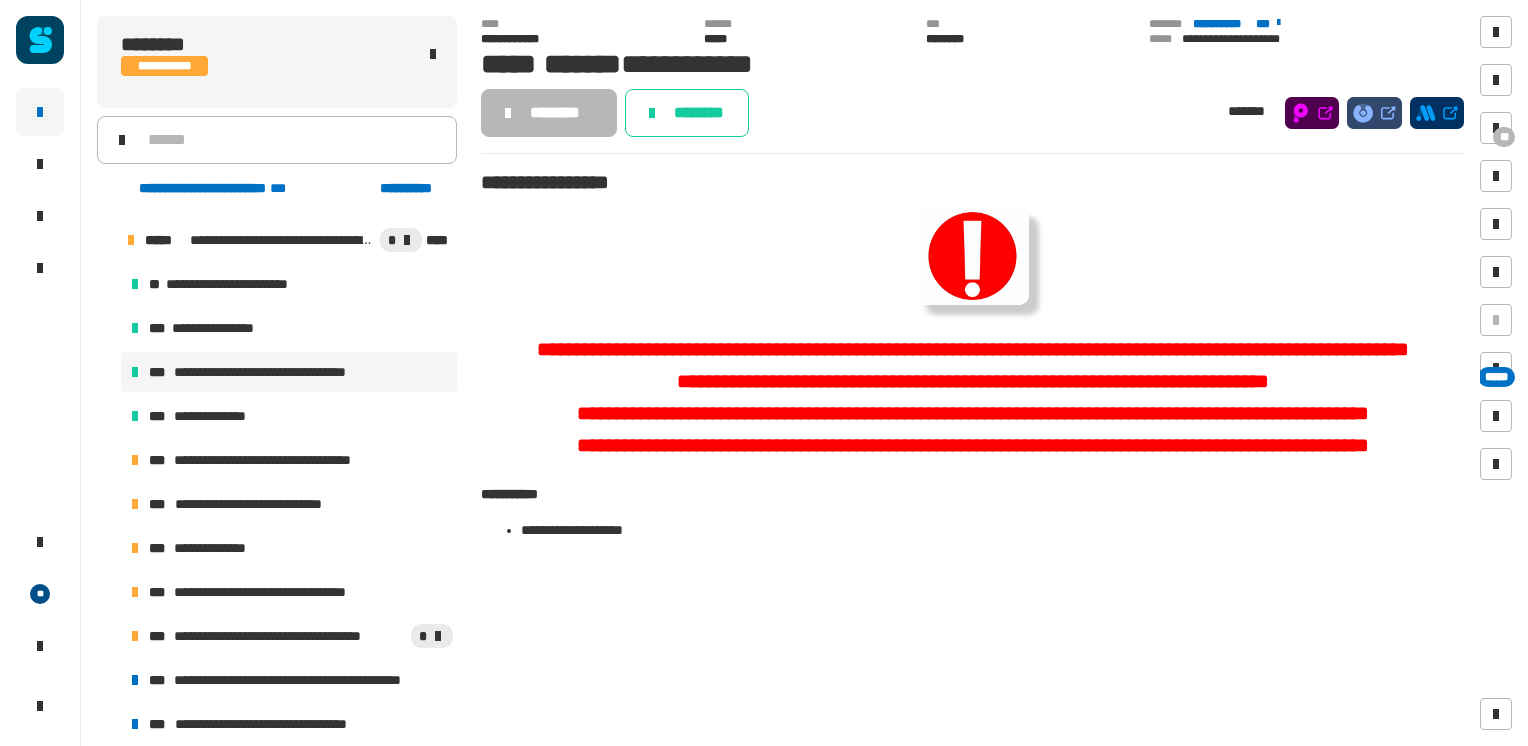 click on "**********" at bounding box center [277, 372] 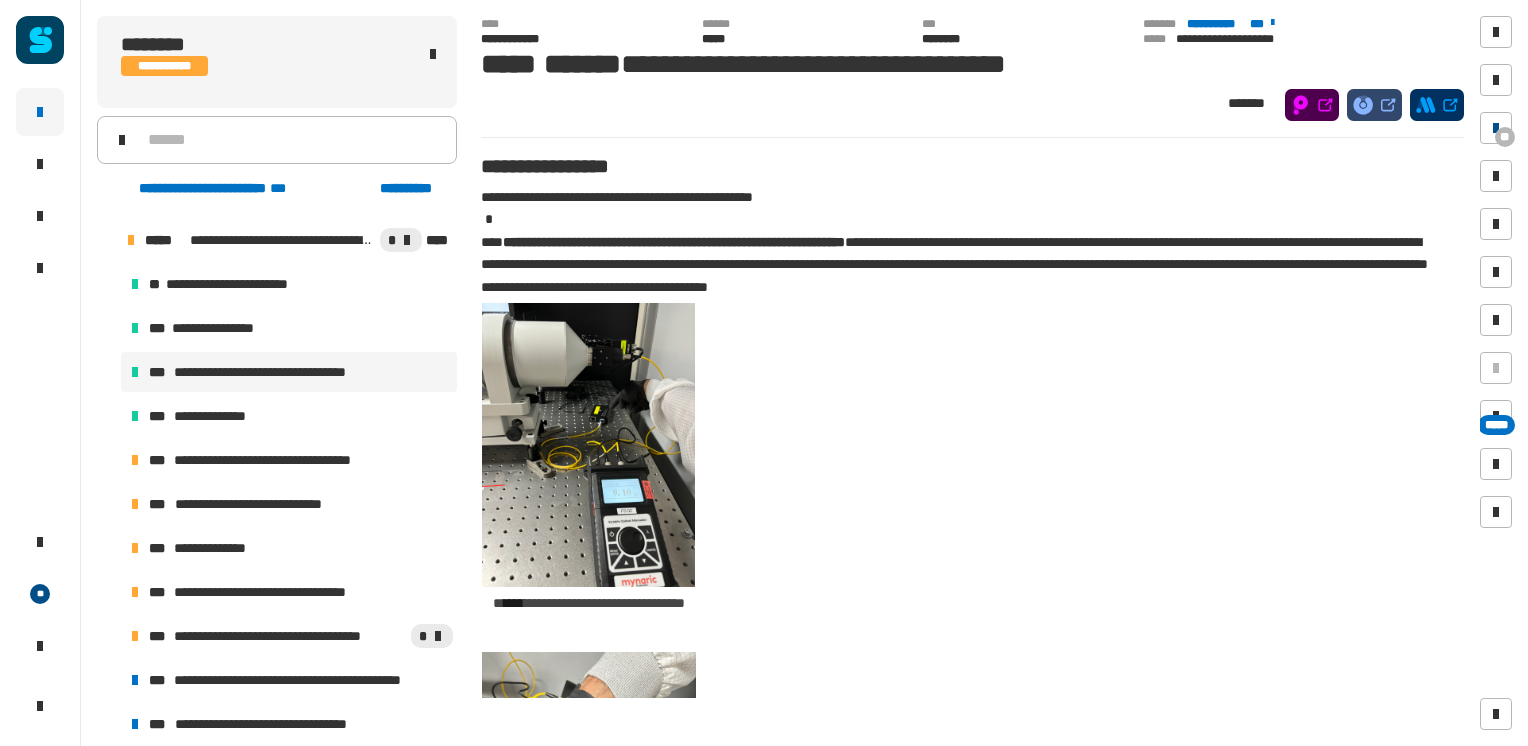 click on "**" at bounding box center (1505, 137) 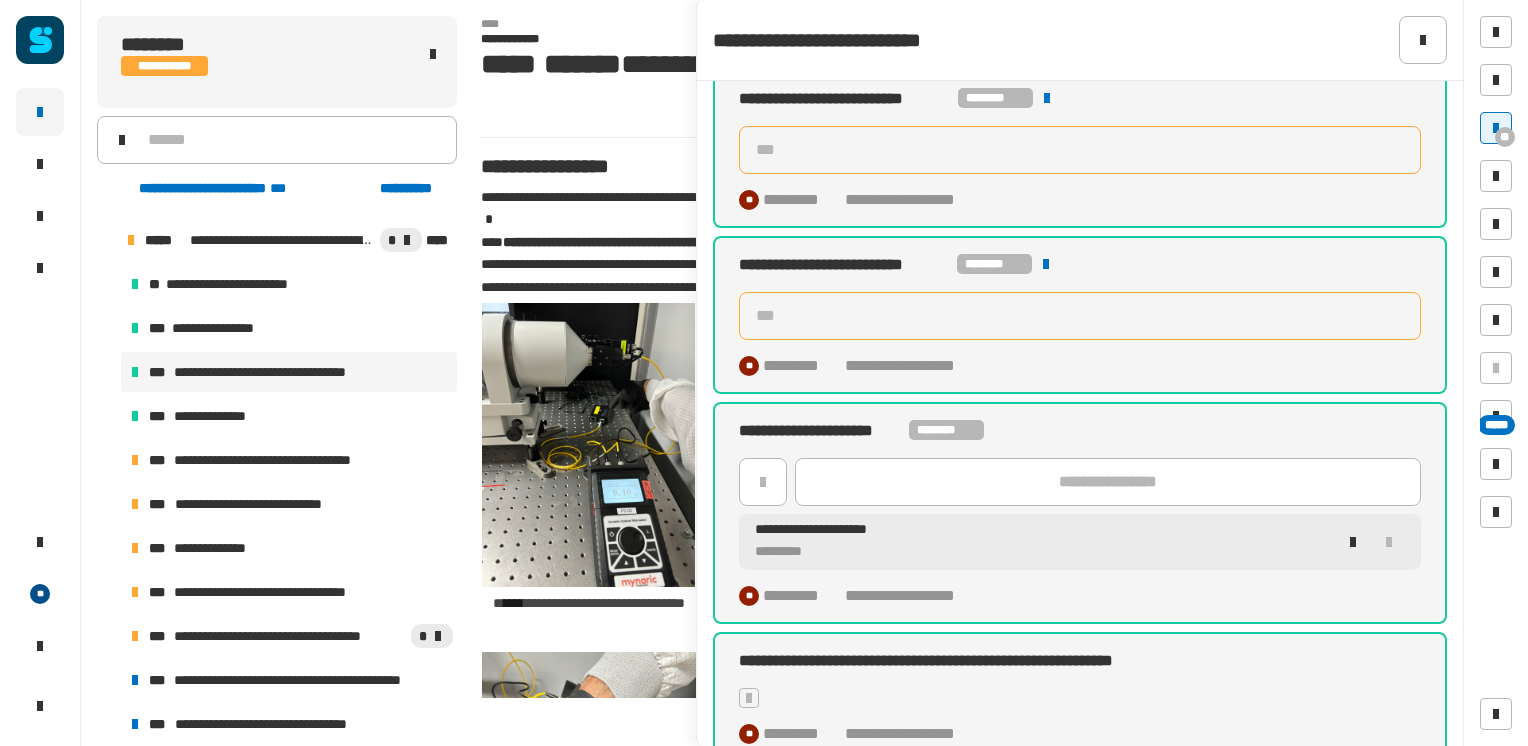 scroll, scrollTop: 2116, scrollLeft: 0, axis: vertical 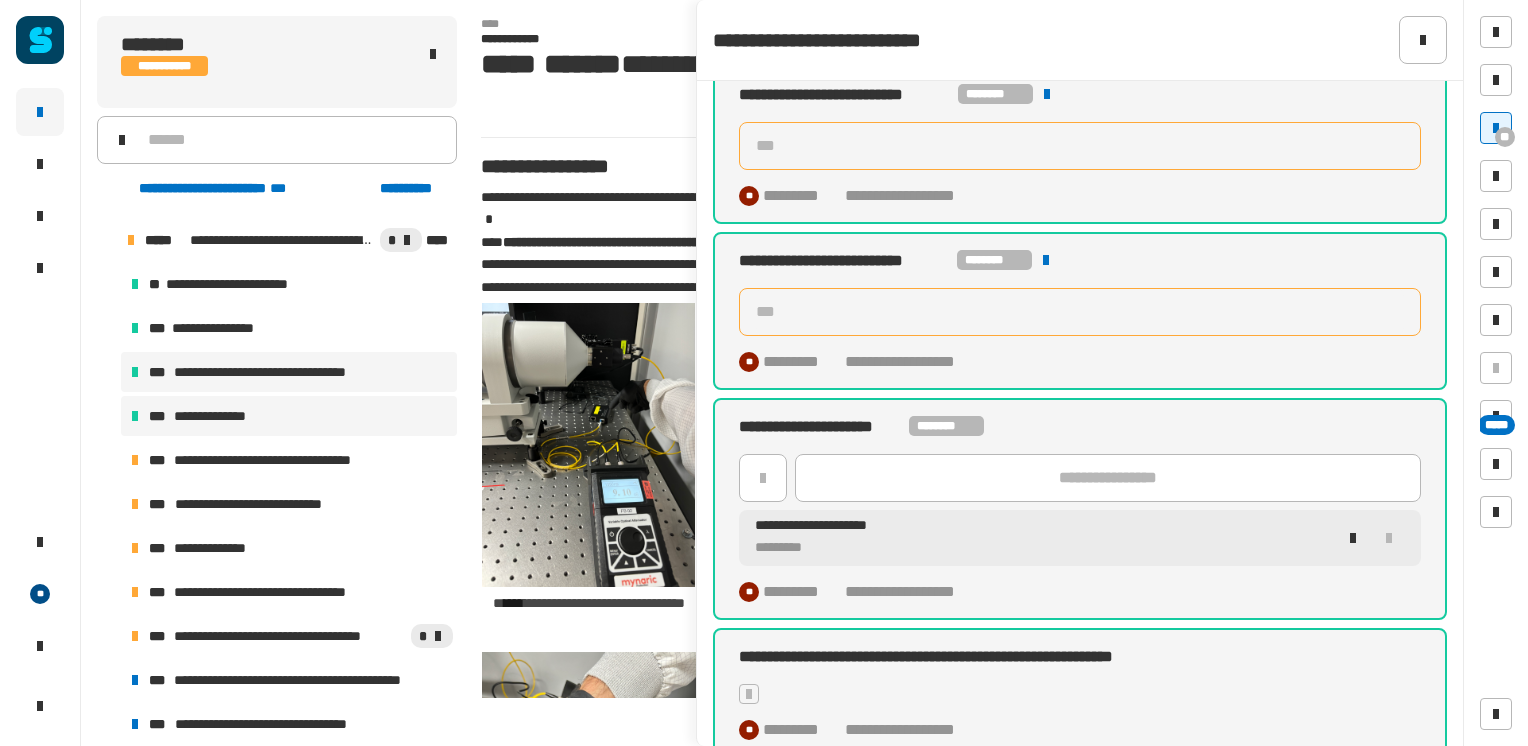 click on "**********" at bounding box center [289, 416] 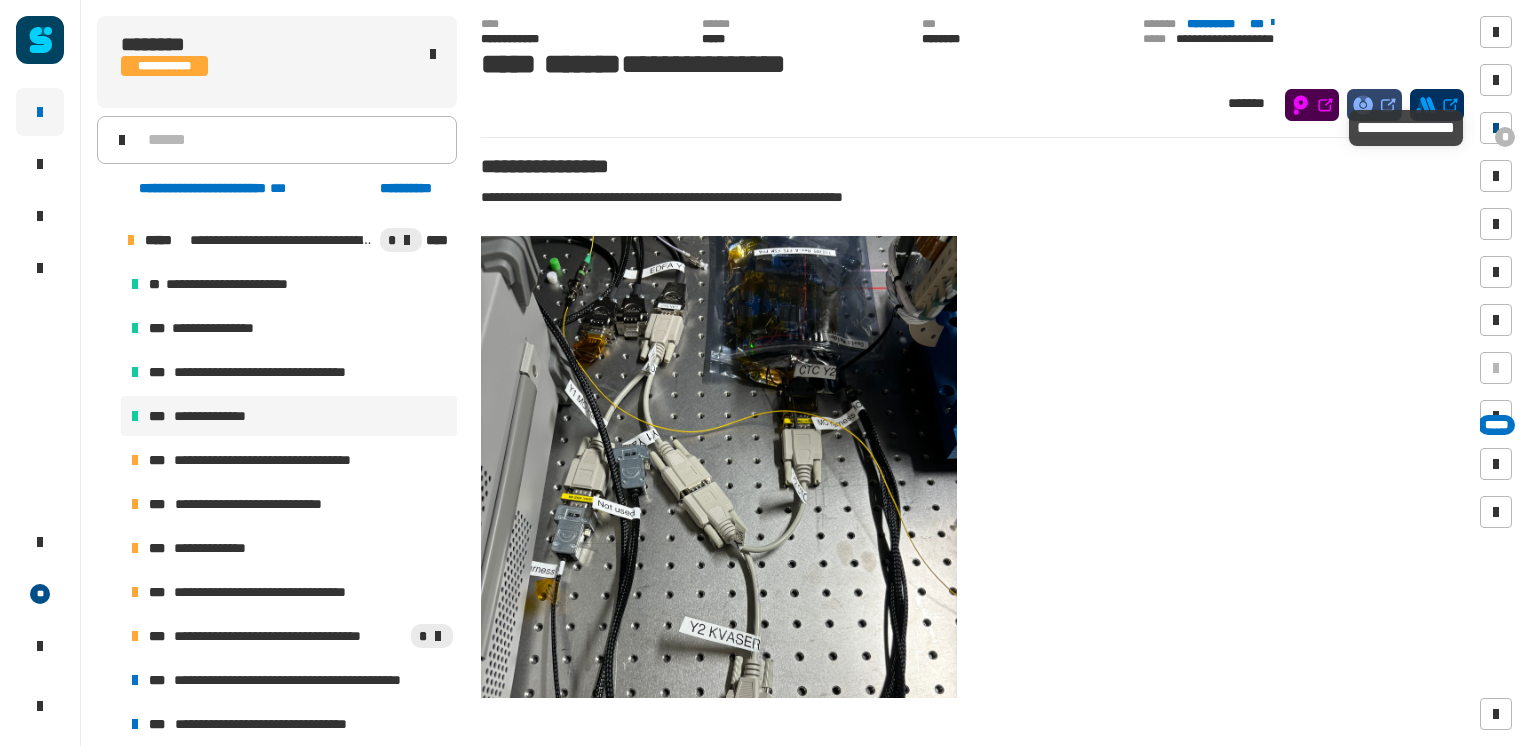 click at bounding box center (1496, 128) 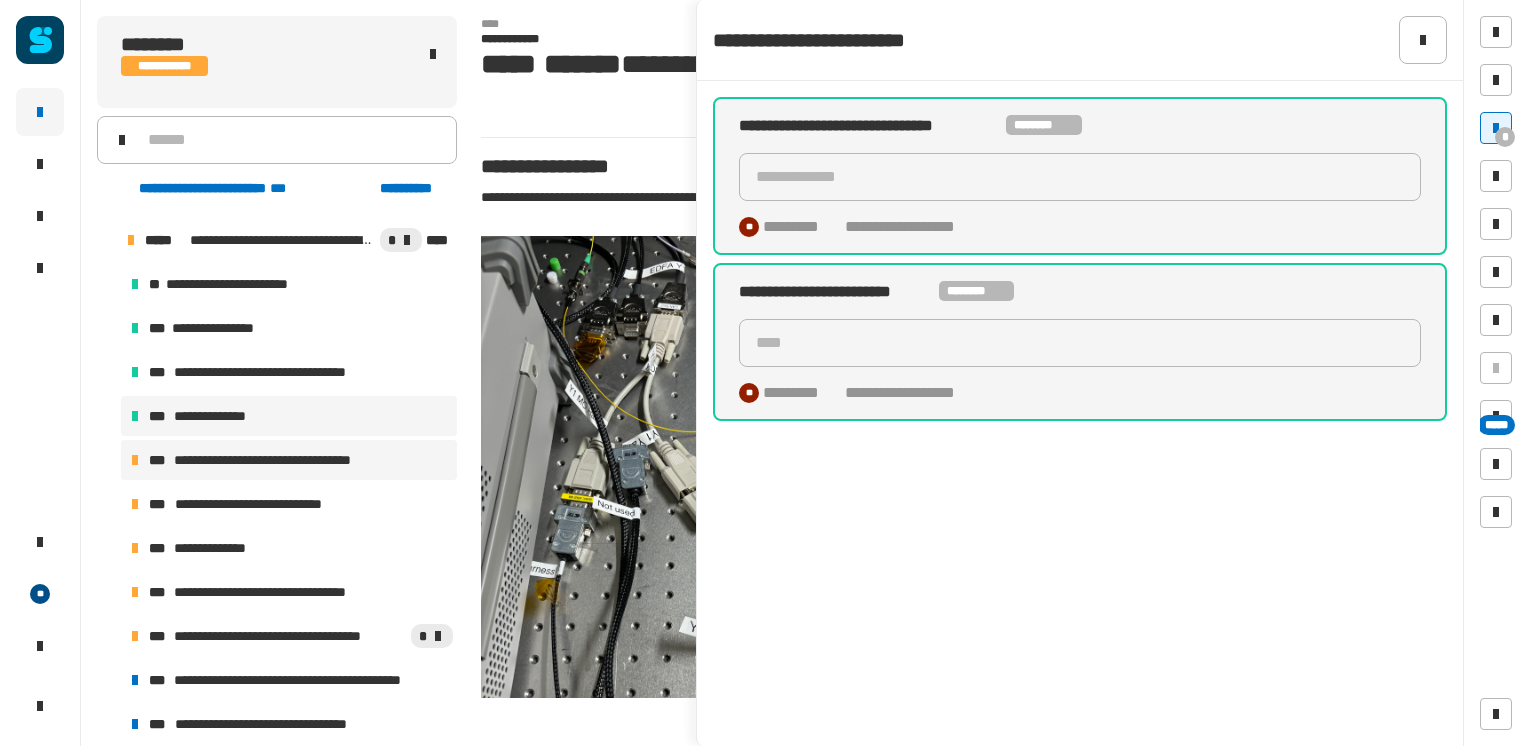 click on "**********" at bounding box center [293, 460] 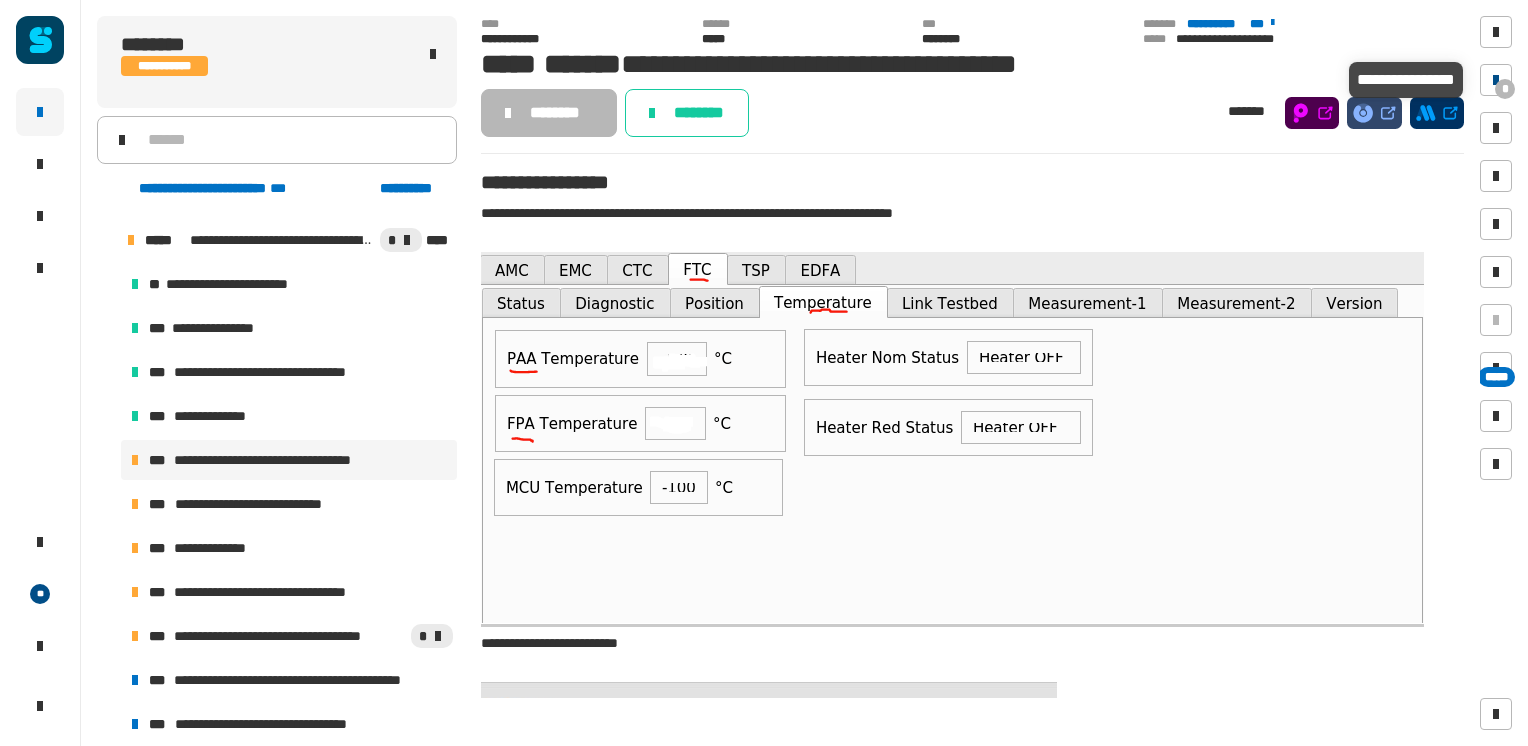 click on "*" at bounding box center (1505, 89) 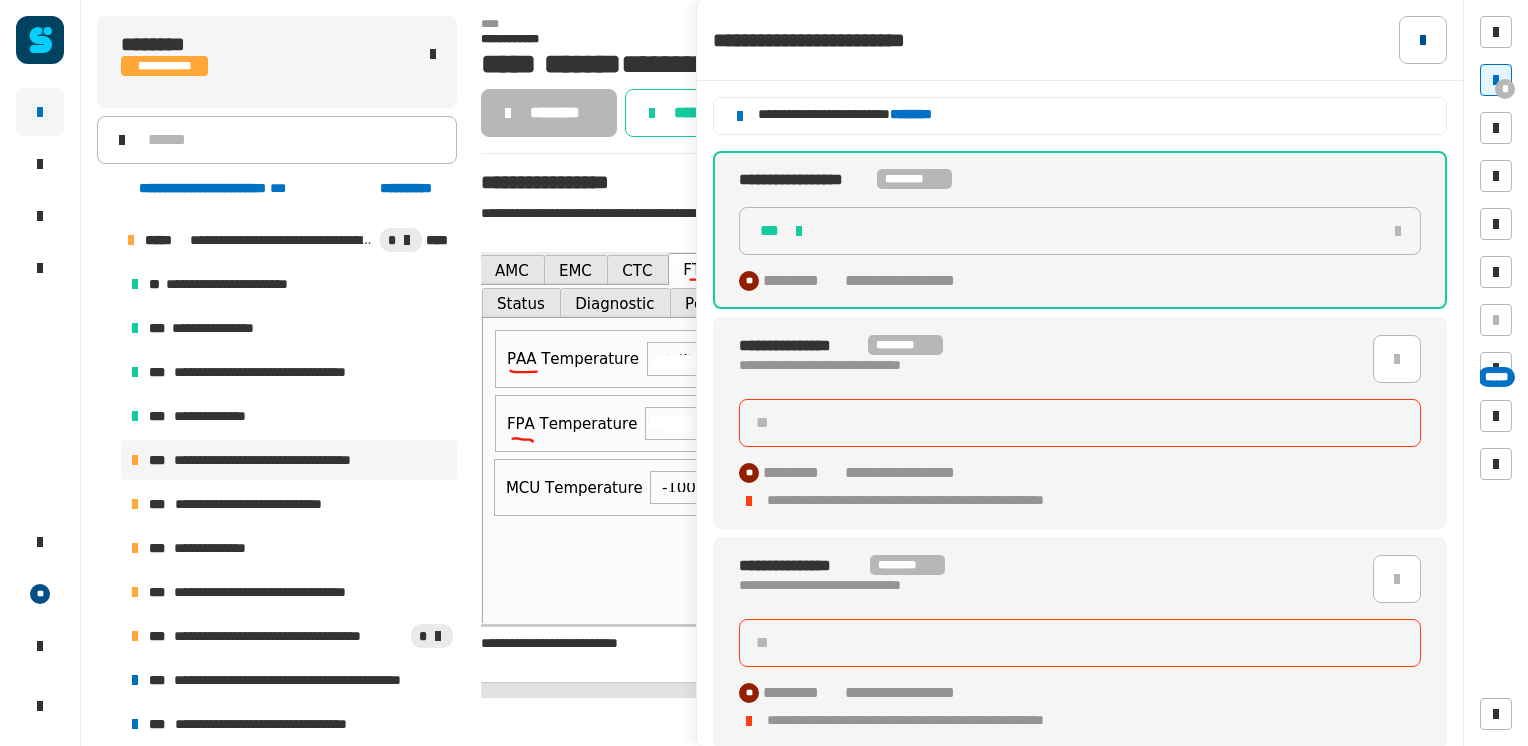 click 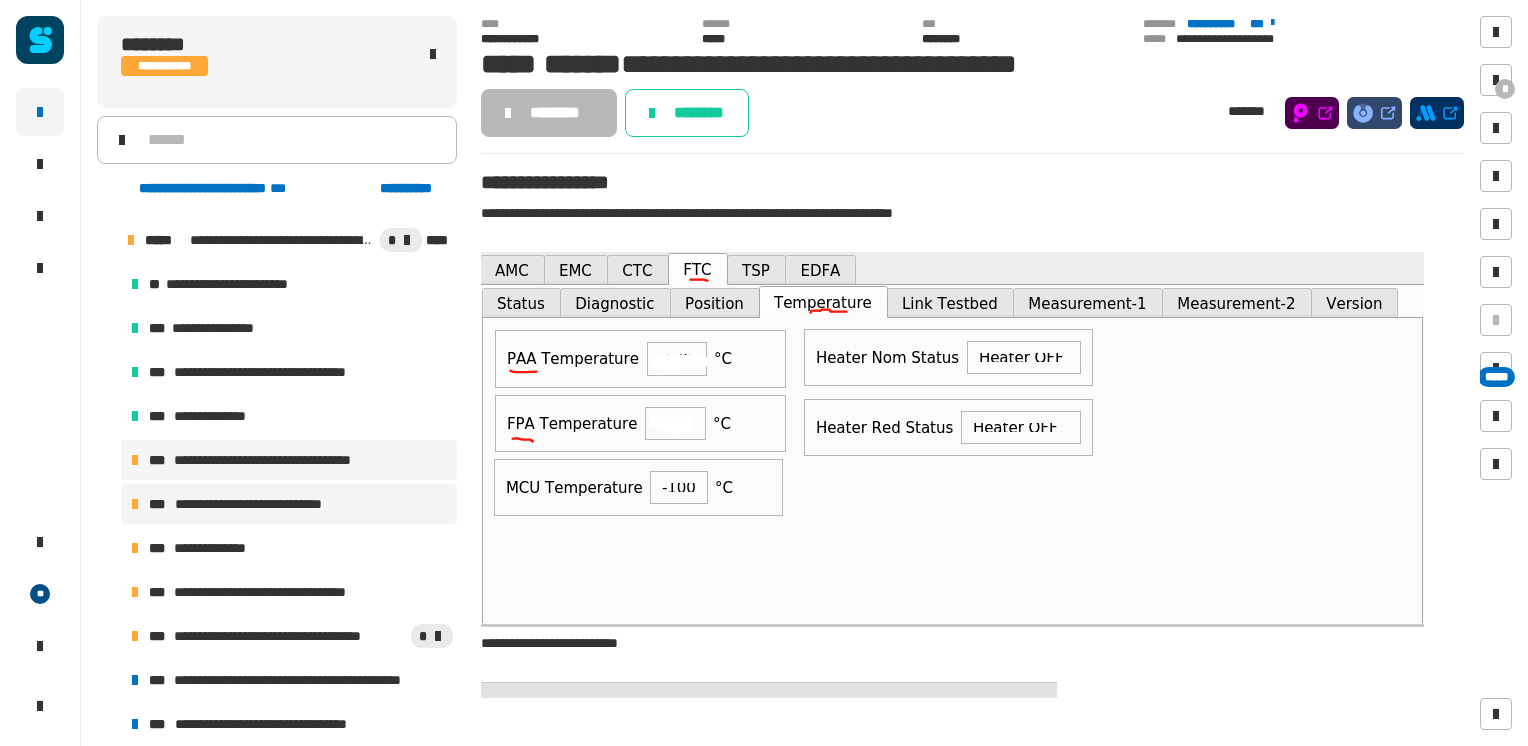 click on "**********" at bounding box center (289, 504) 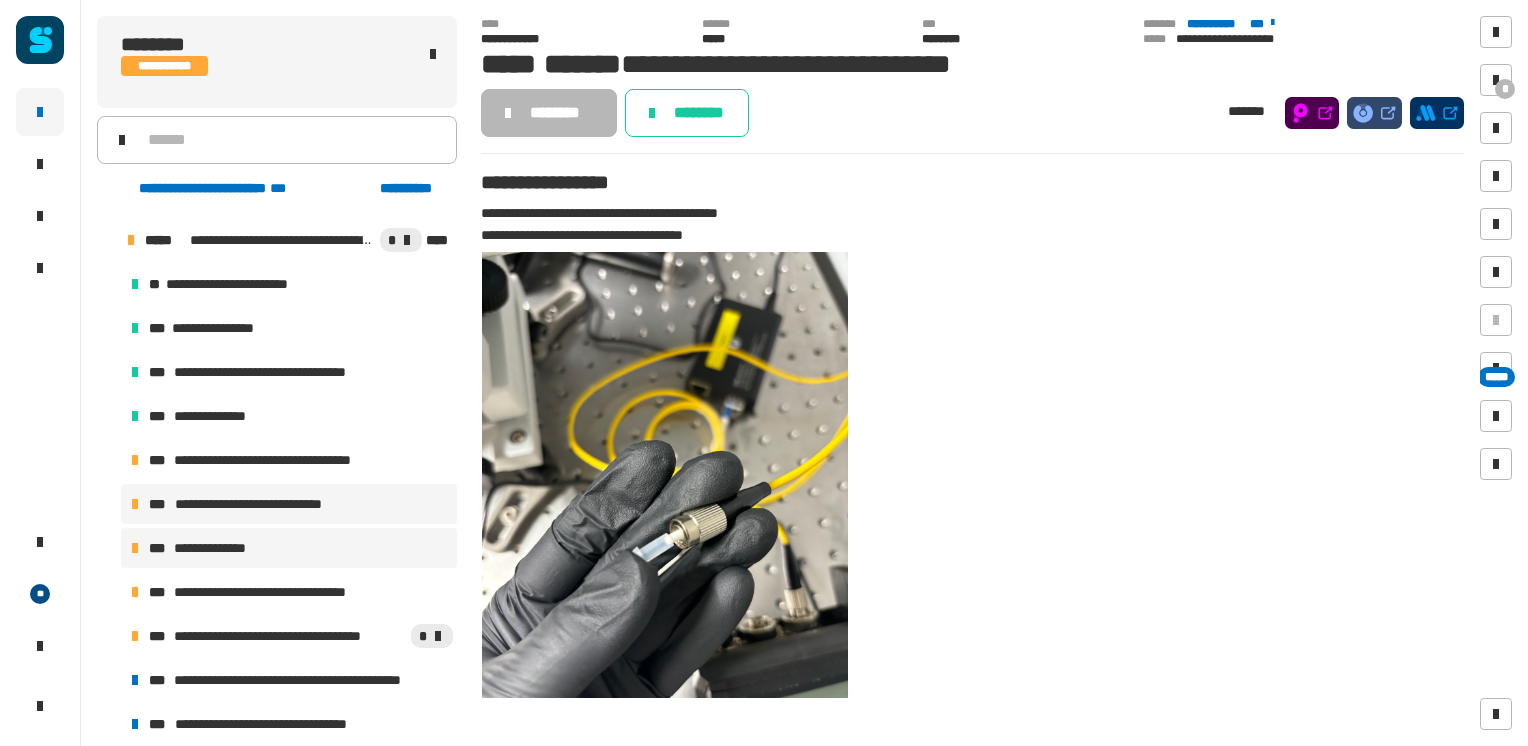 click on "**********" at bounding box center (289, 548) 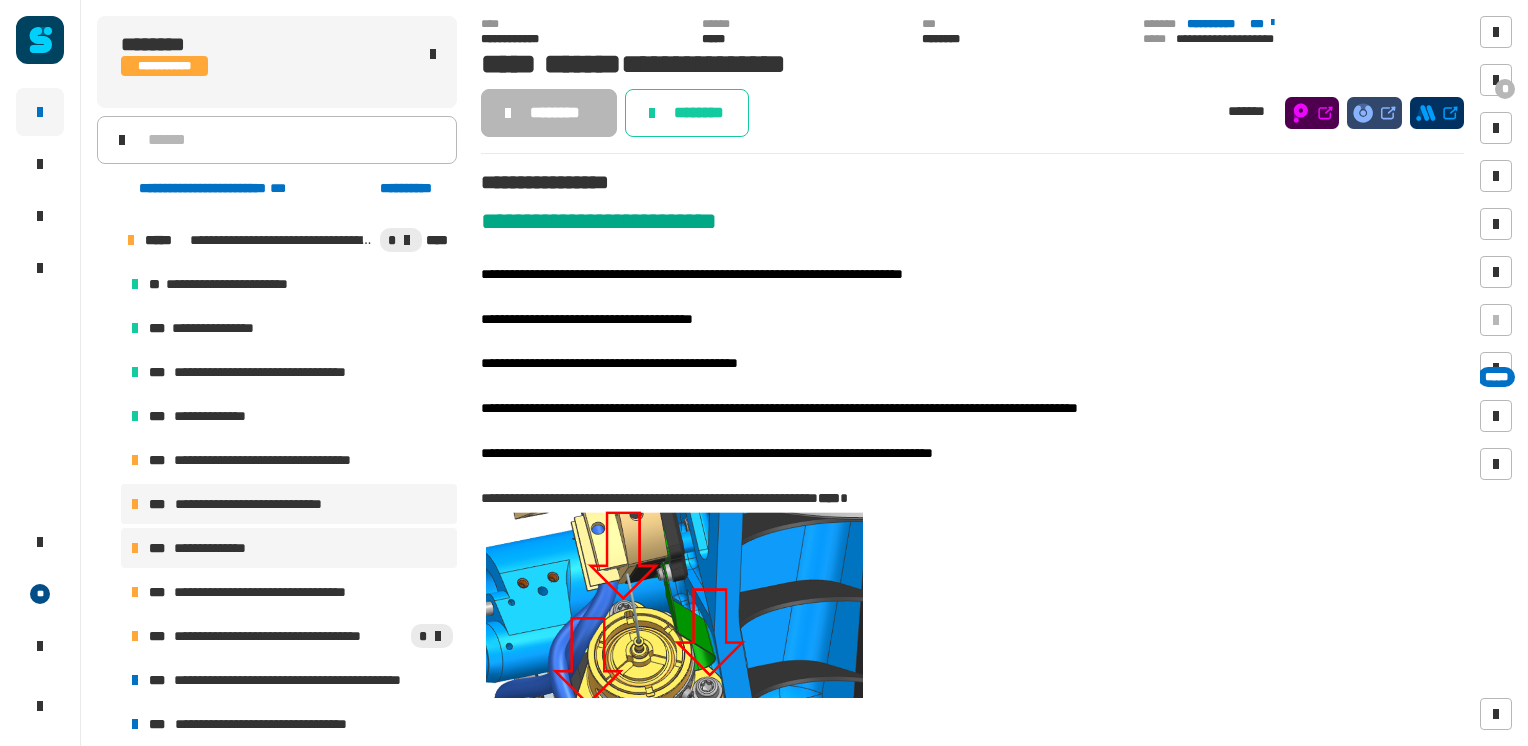 click on "**********" at bounding box center [266, 504] 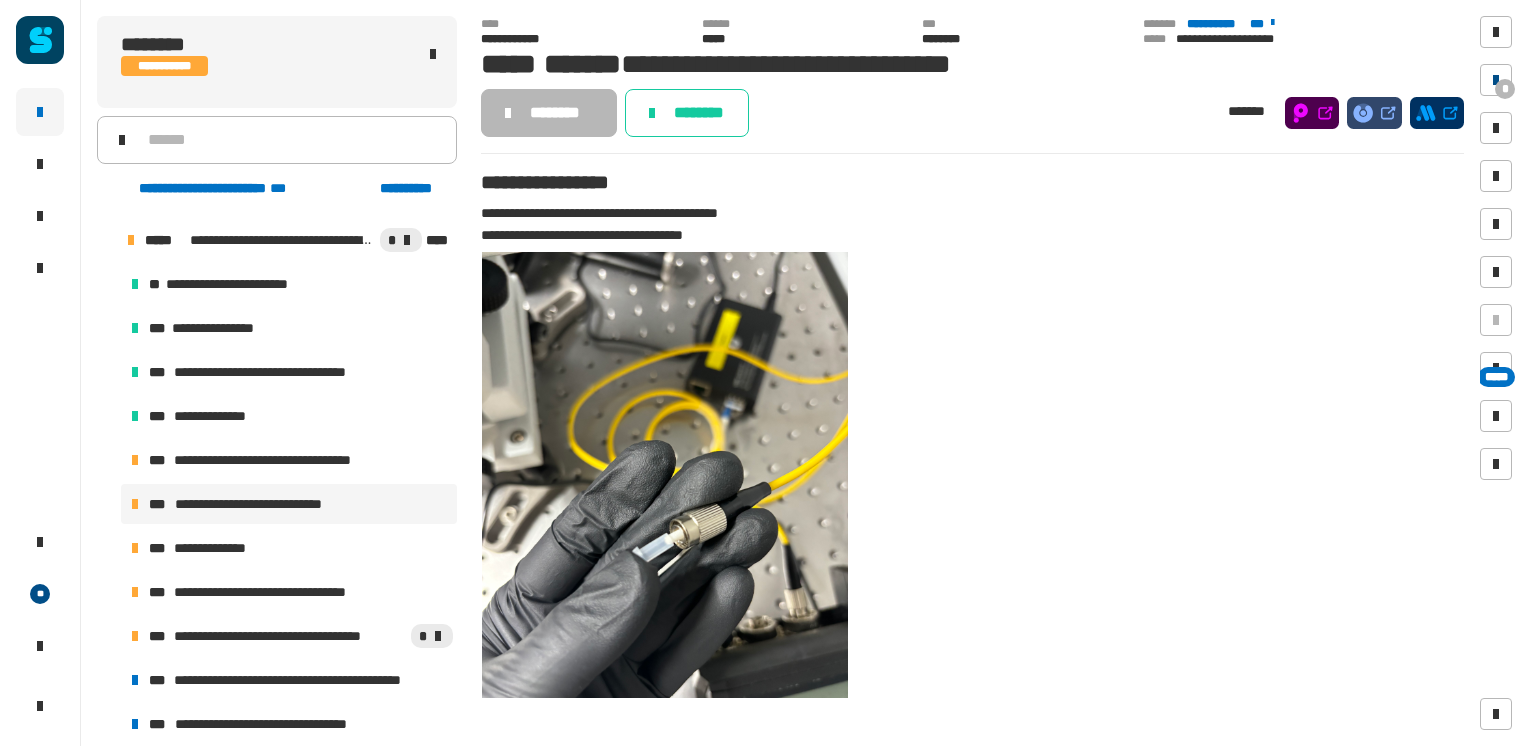 click at bounding box center [1496, 80] 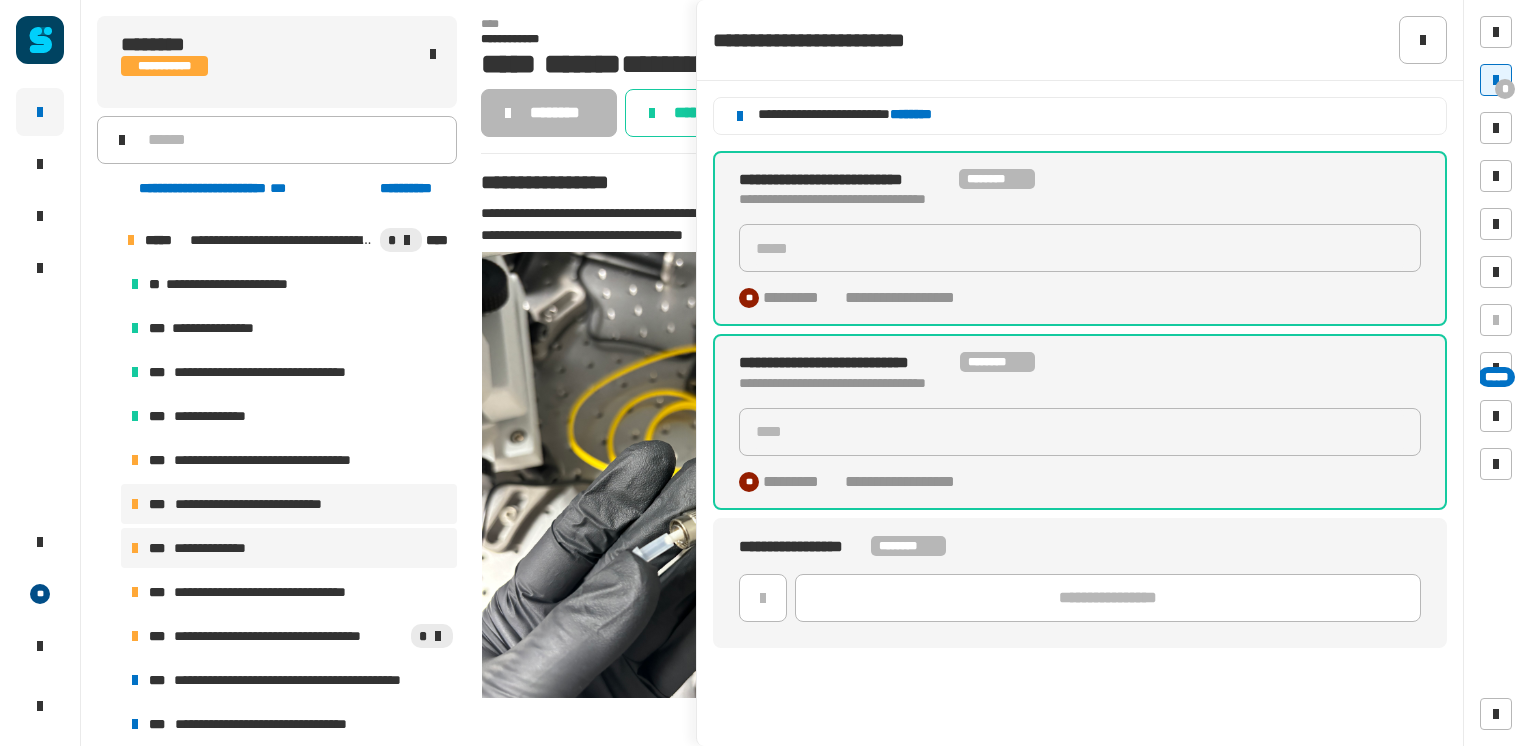 click on "**********" at bounding box center [289, 548] 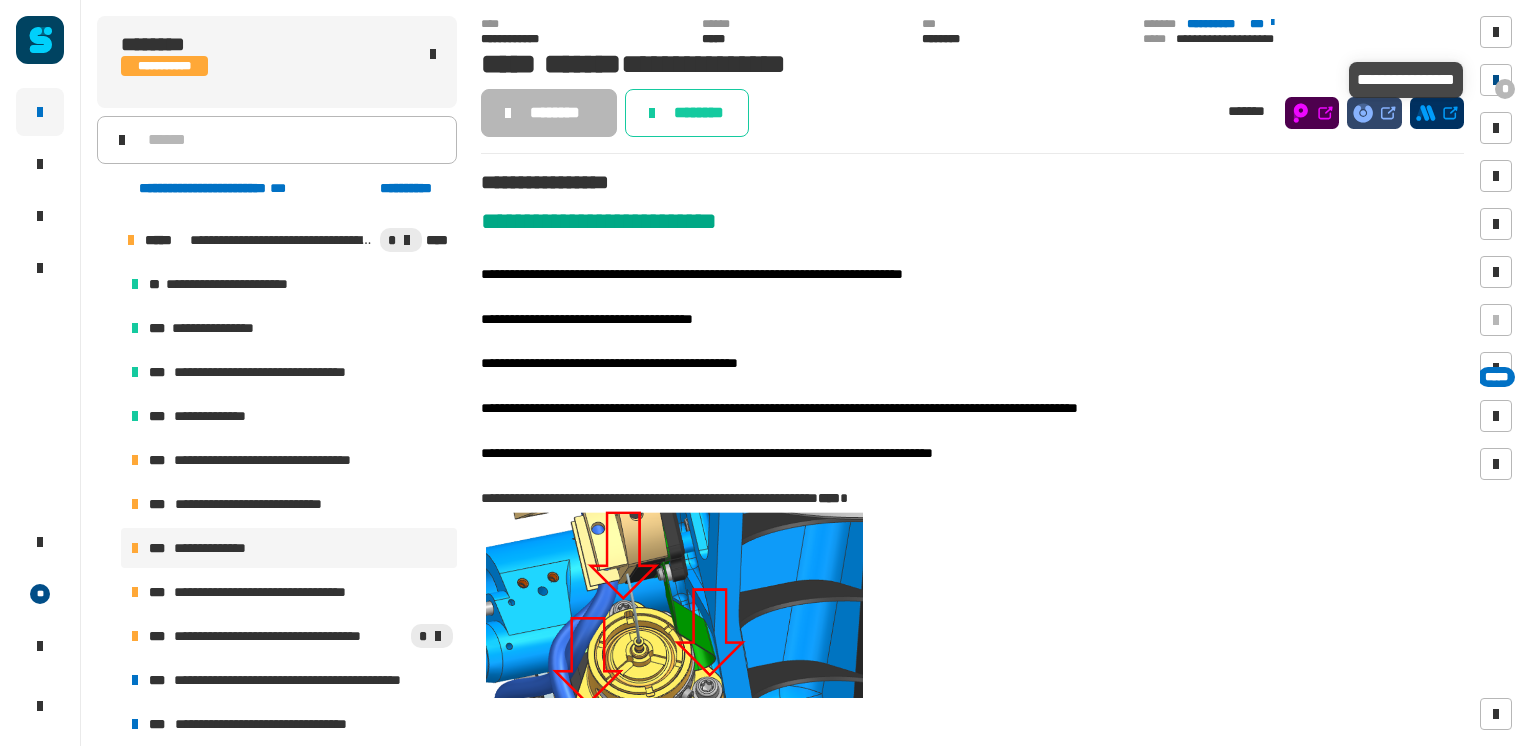 click on "*" at bounding box center (1505, 89) 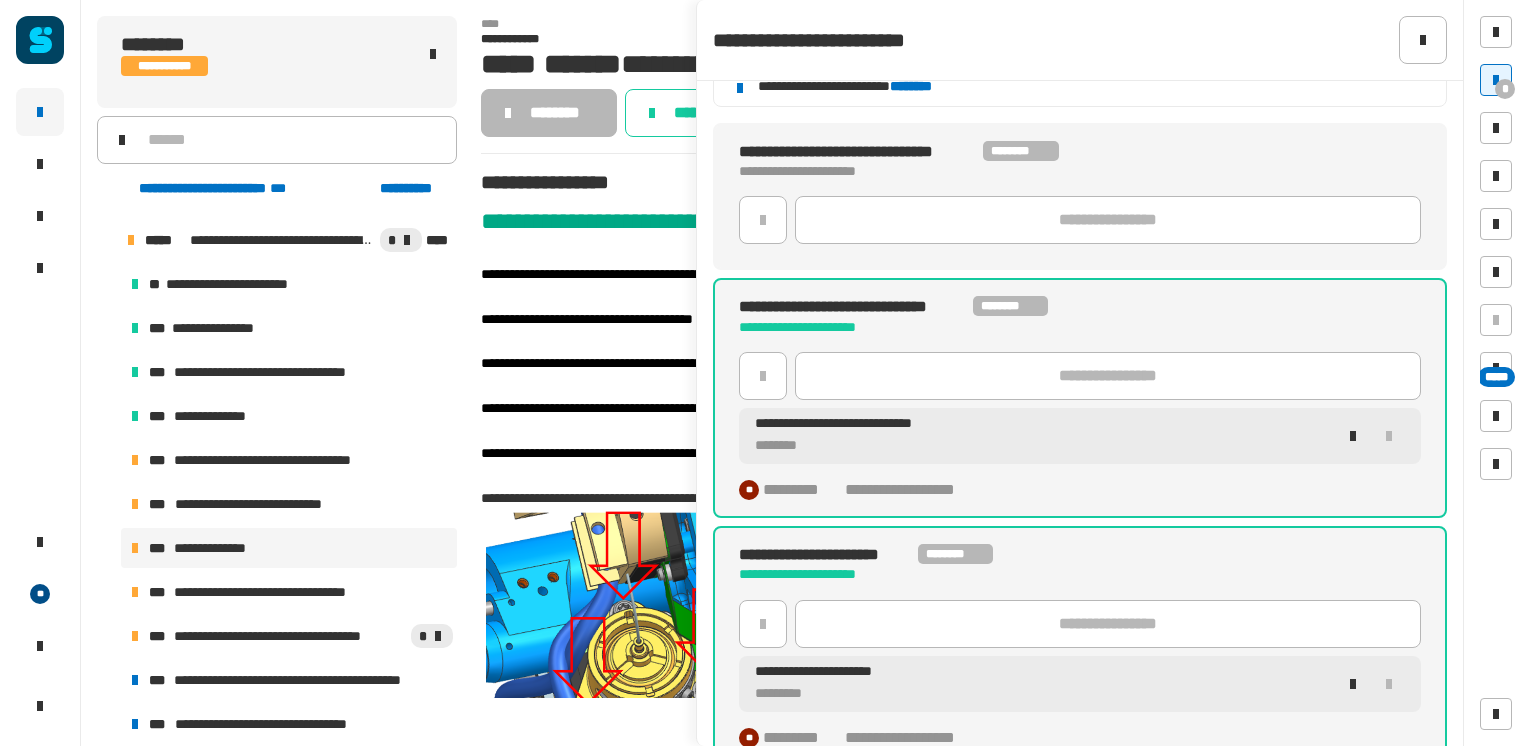 scroll, scrollTop: 44, scrollLeft: 0, axis: vertical 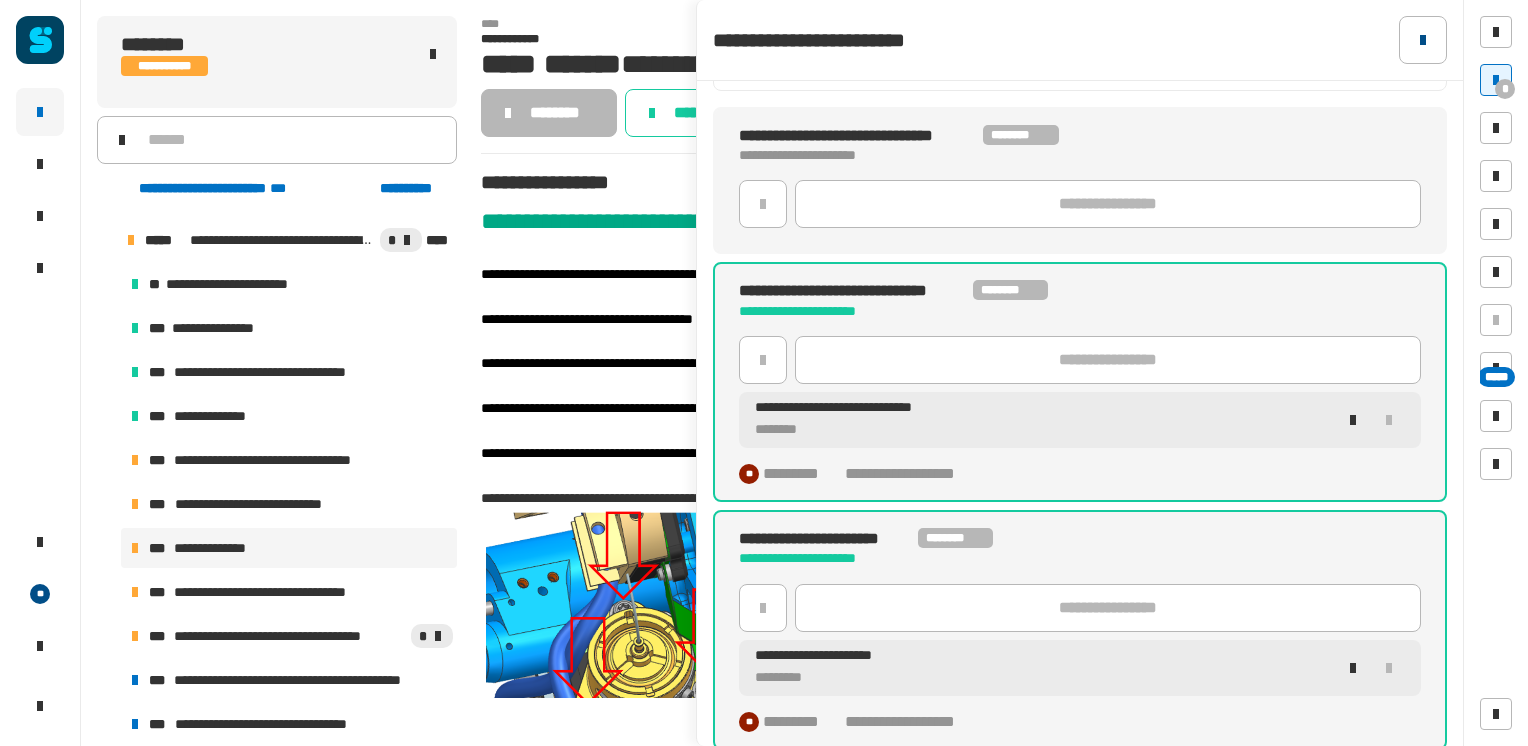 click 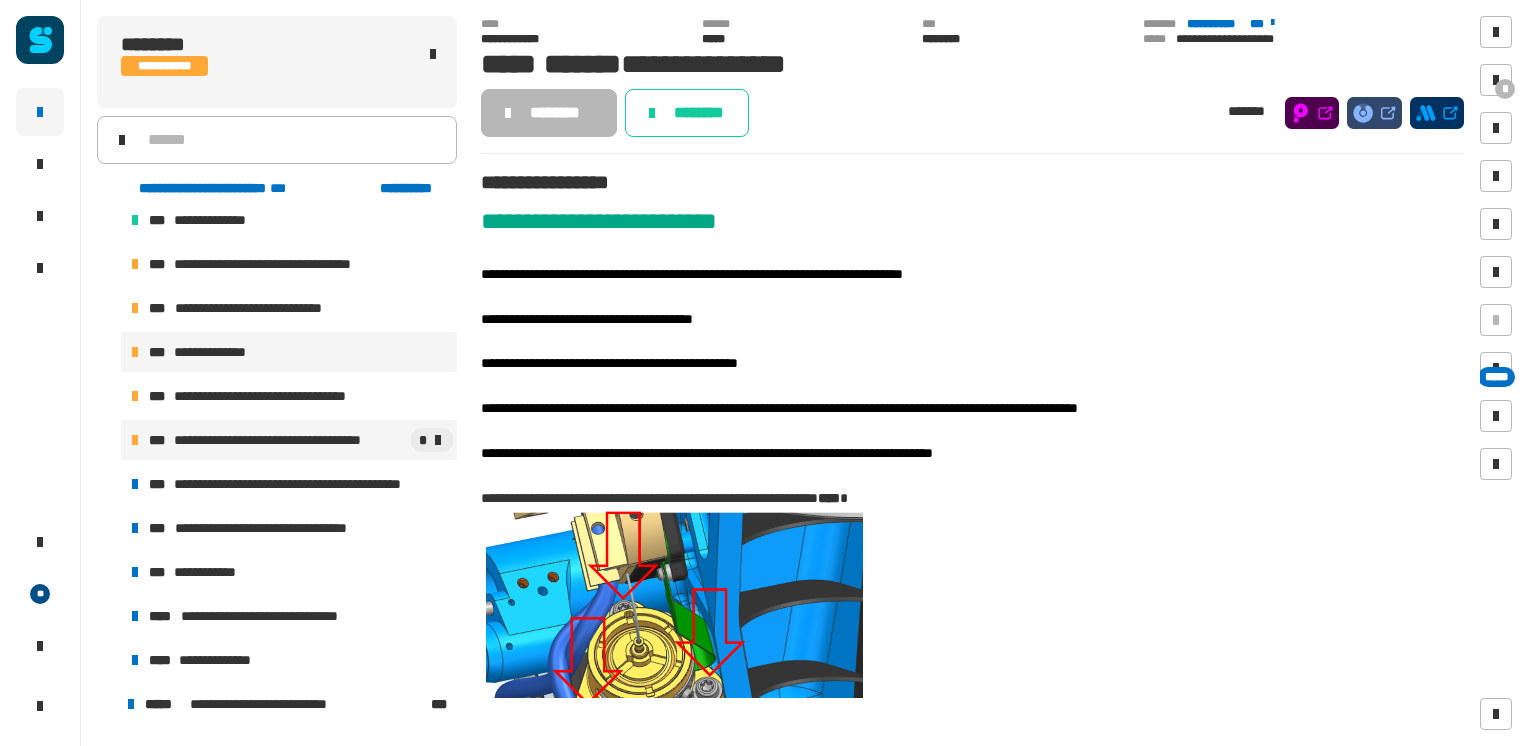 scroll, scrollTop: 500, scrollLeft: 0, axis: vertical 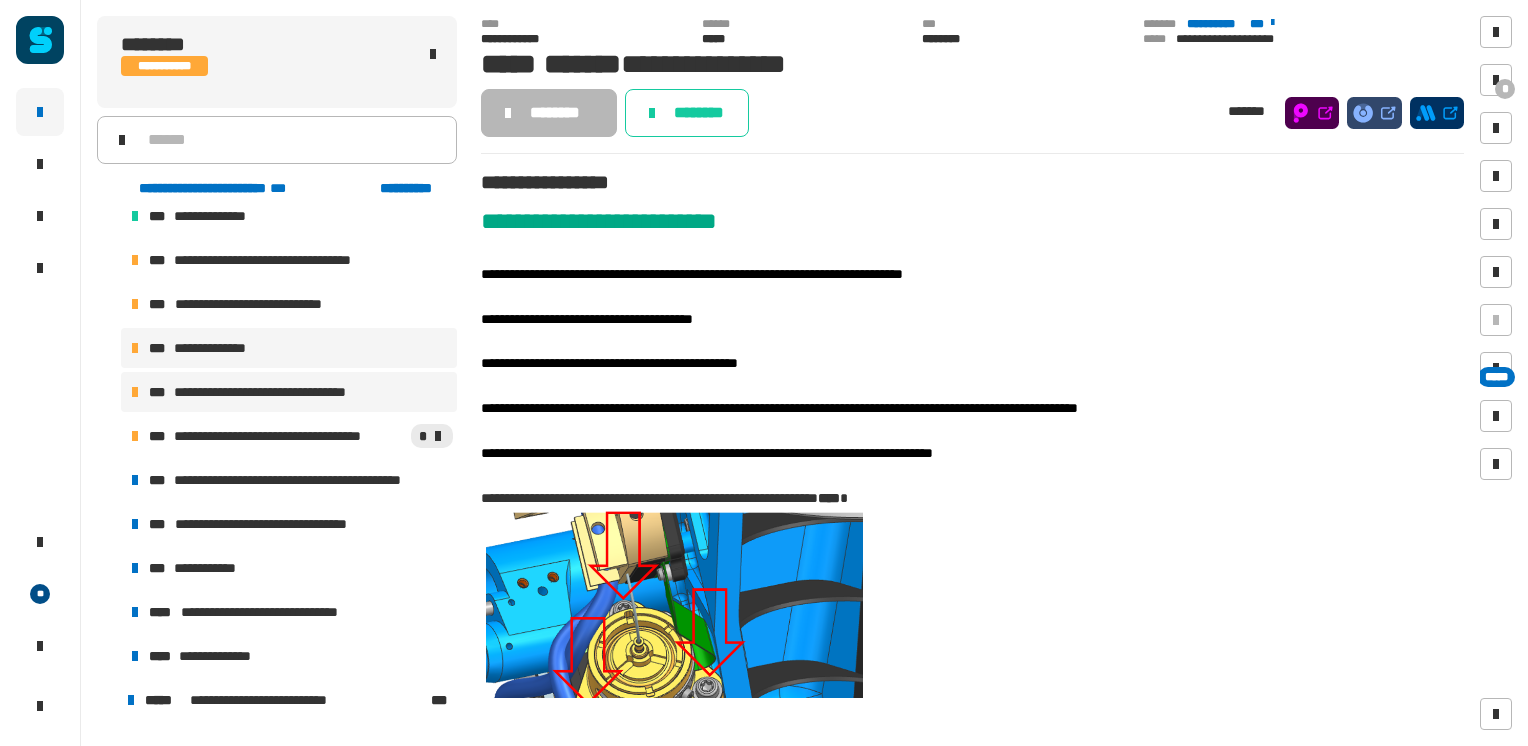 click on "**********" at bounding box center [280, 392] 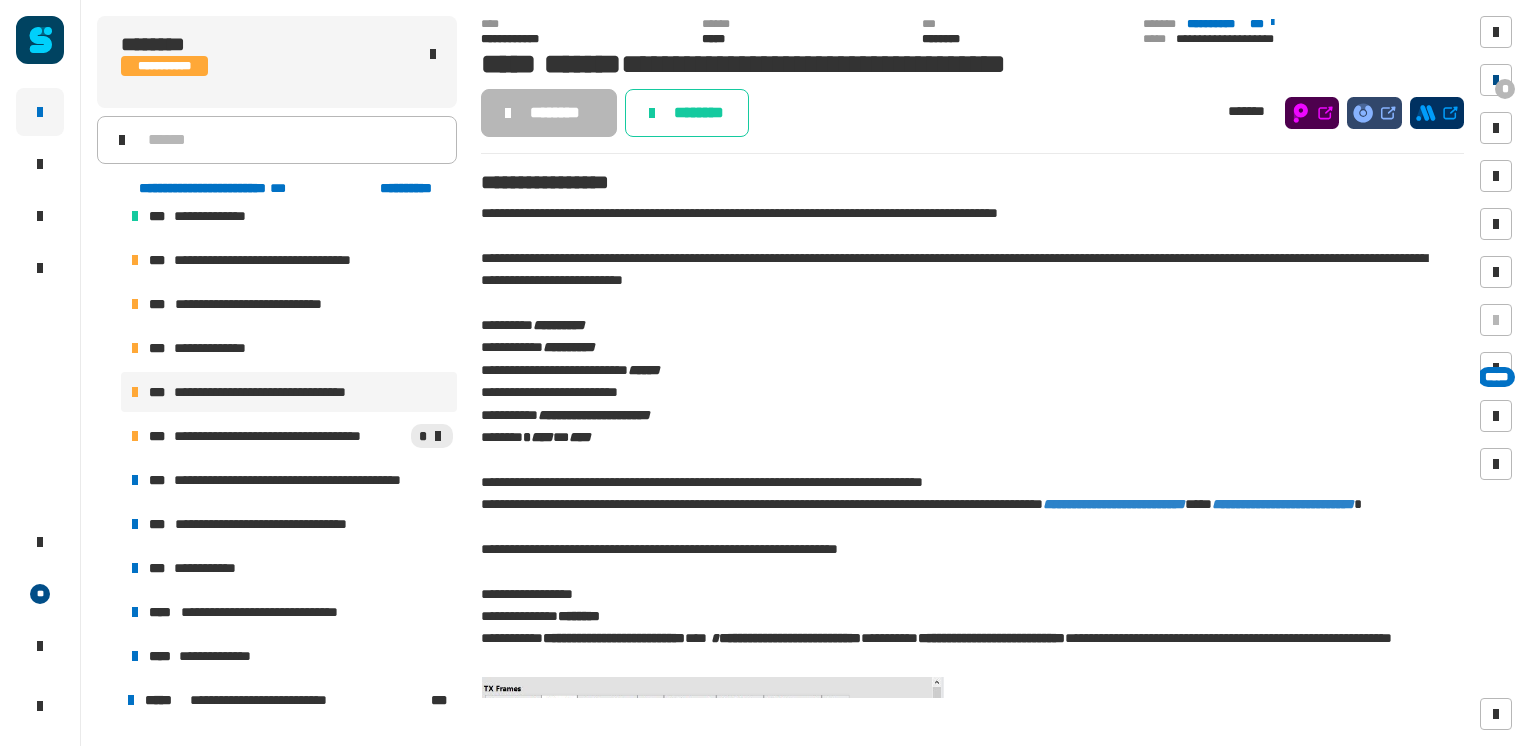 click on "*" at bounding box center [1505, 89] 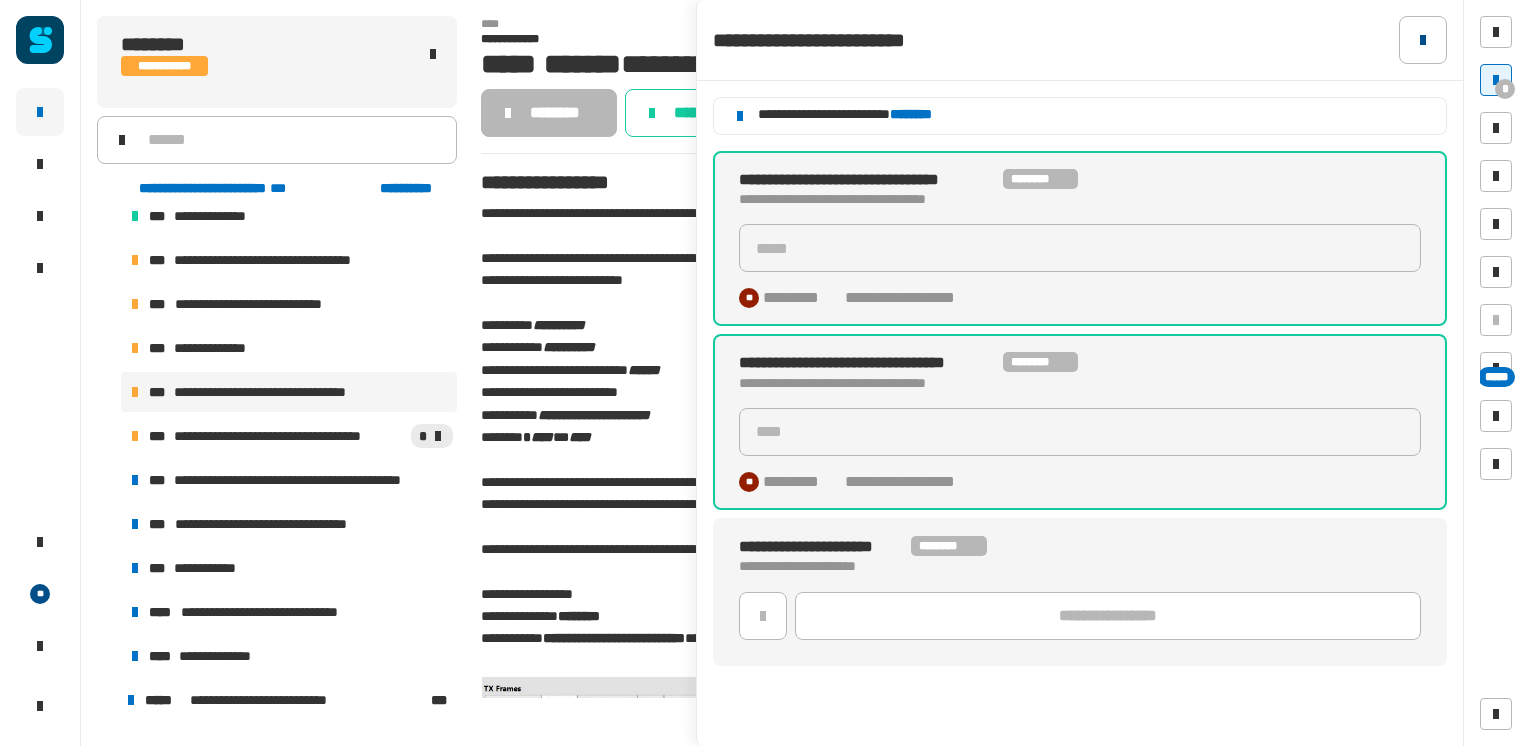 click 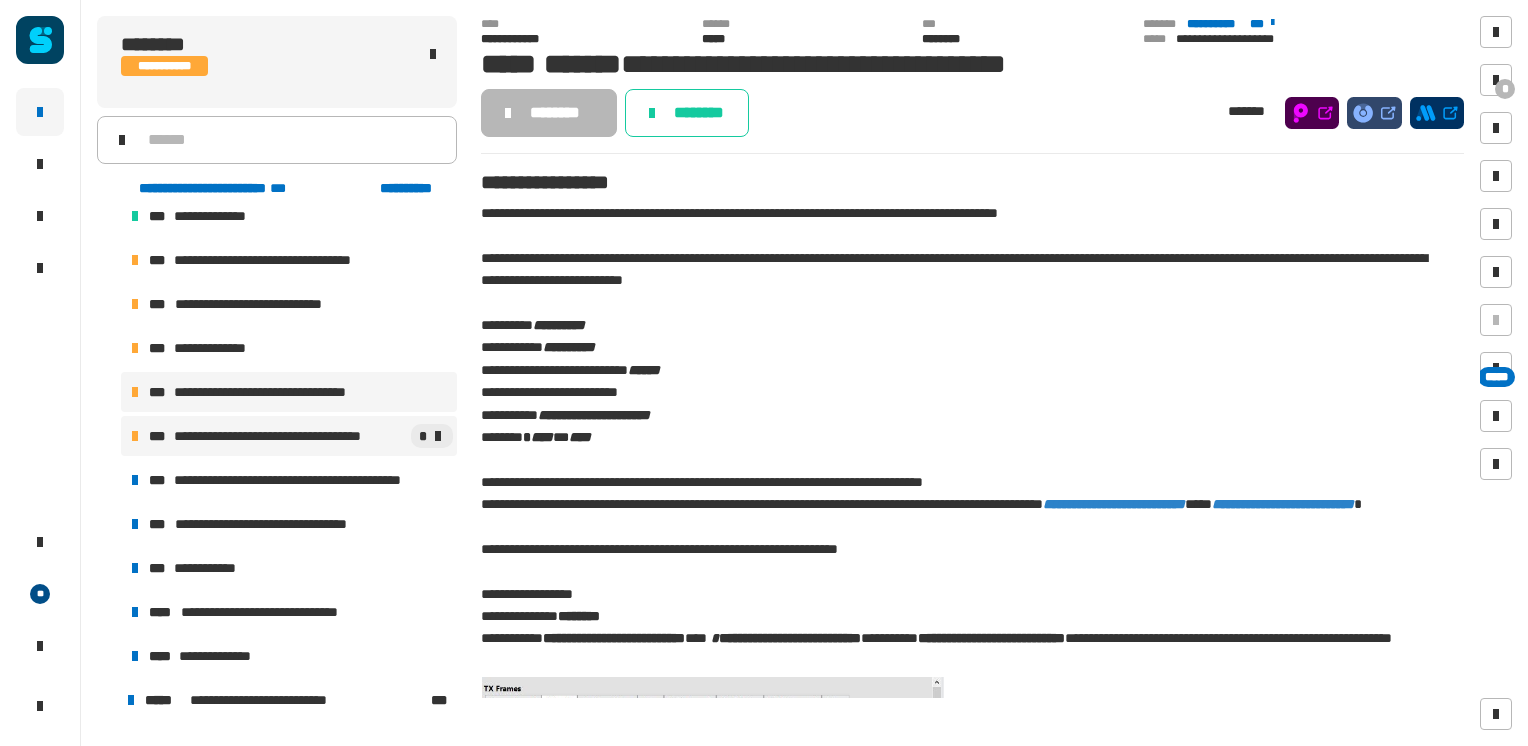 click on "**********" at bounding box center (281, 436) 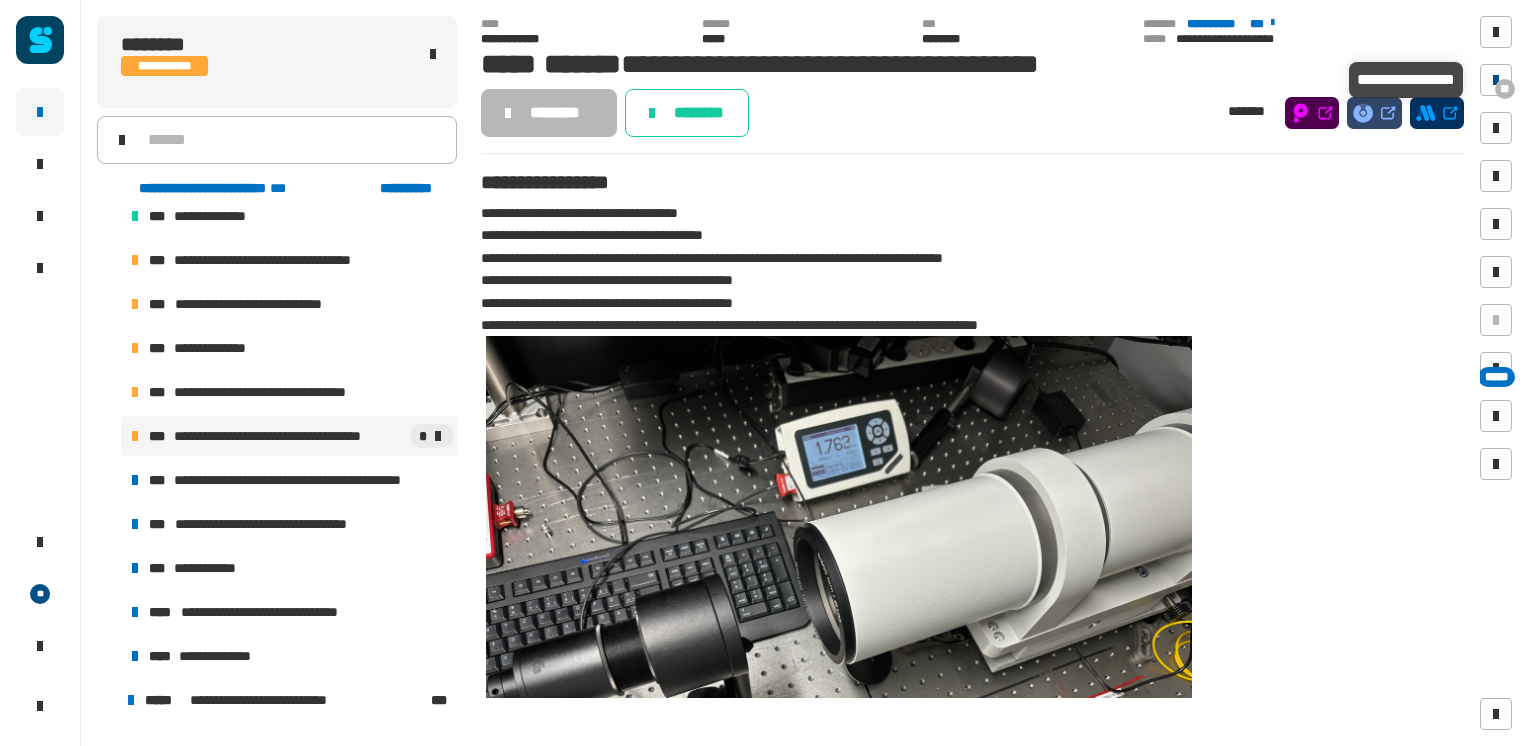 click on "**" at bounding box center [1505, 89] 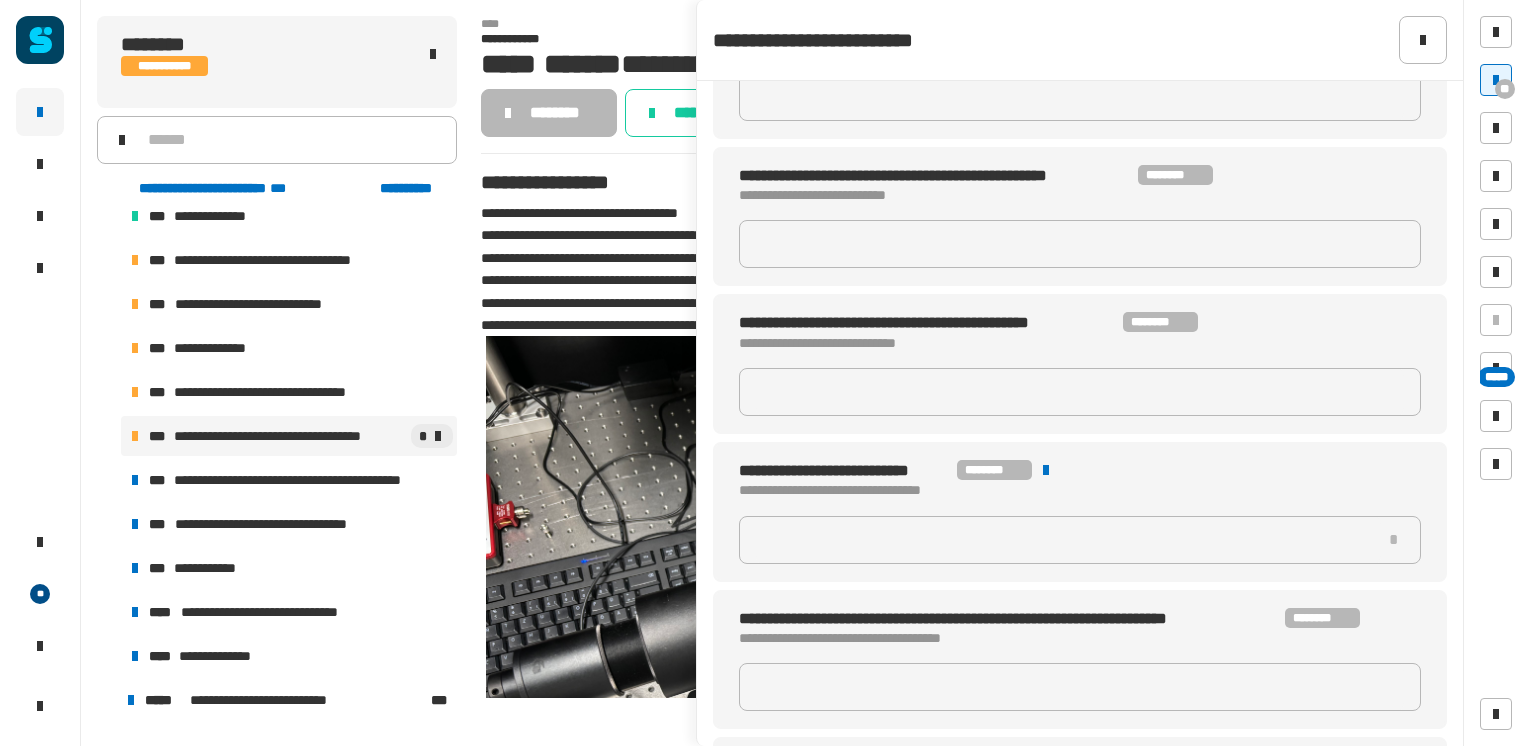 scroll, scrollTop: 1800, scrollLeft: 0, axis: vertical 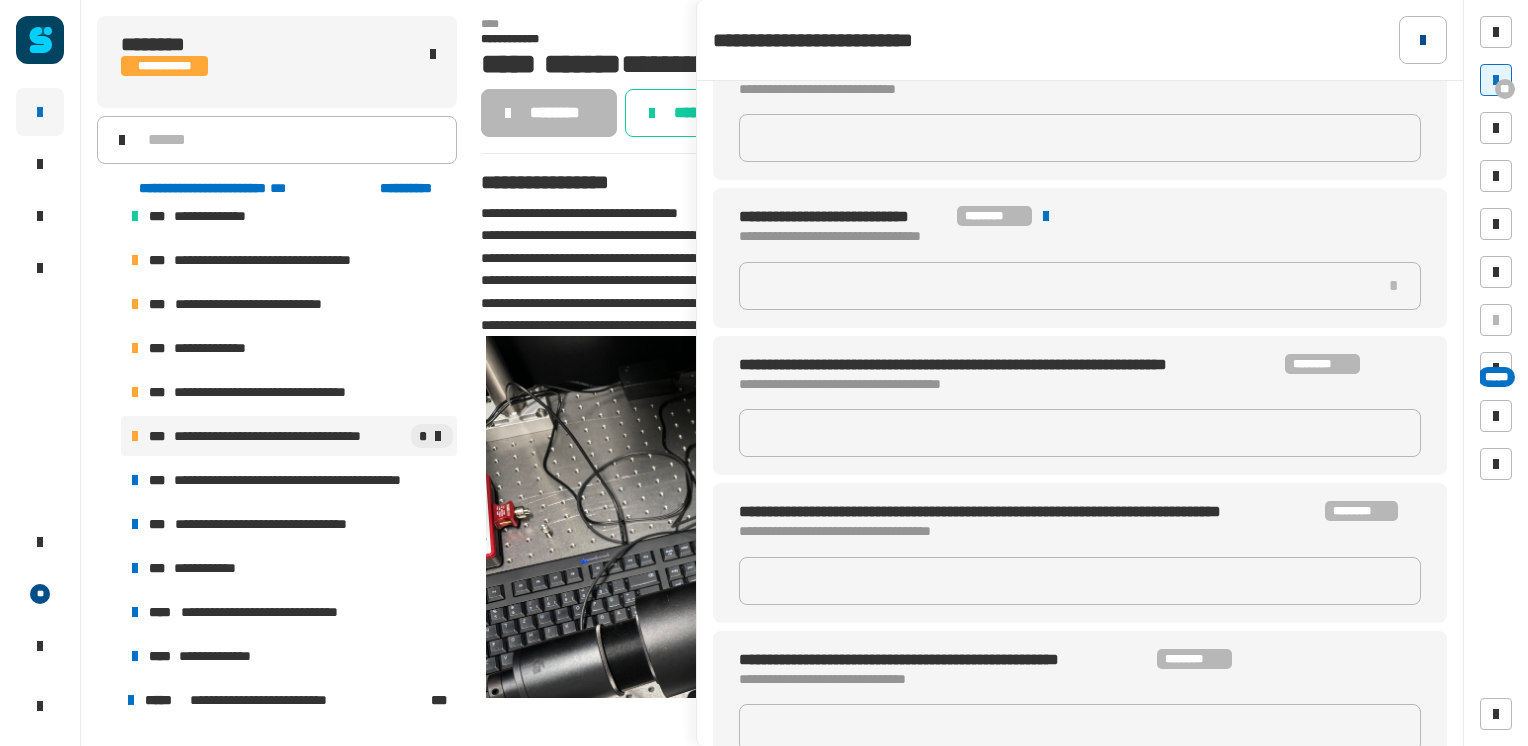 click 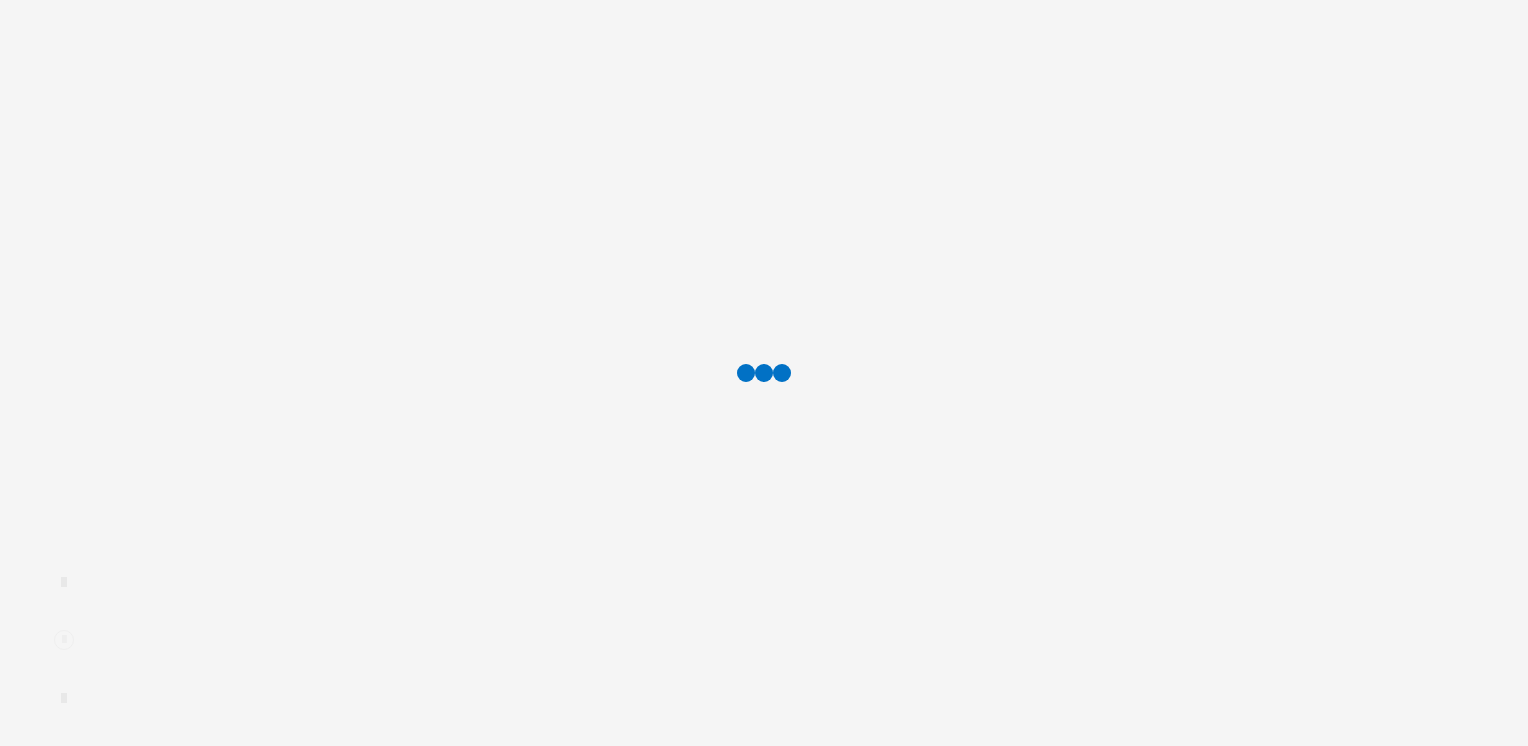 scroll, scrollTop: 0, scrollLeft: 0, axis: both 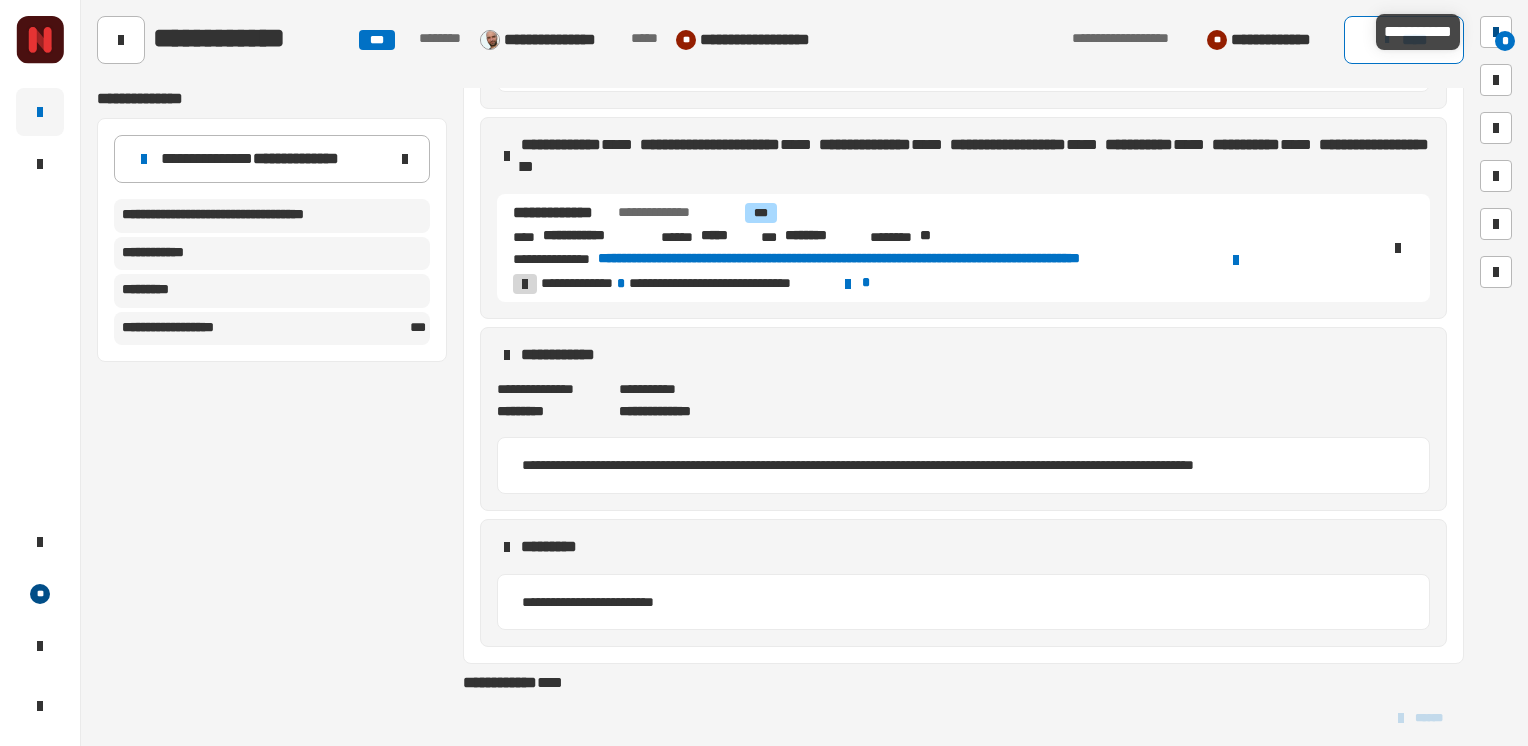 click at bounding box center [1496, 32] 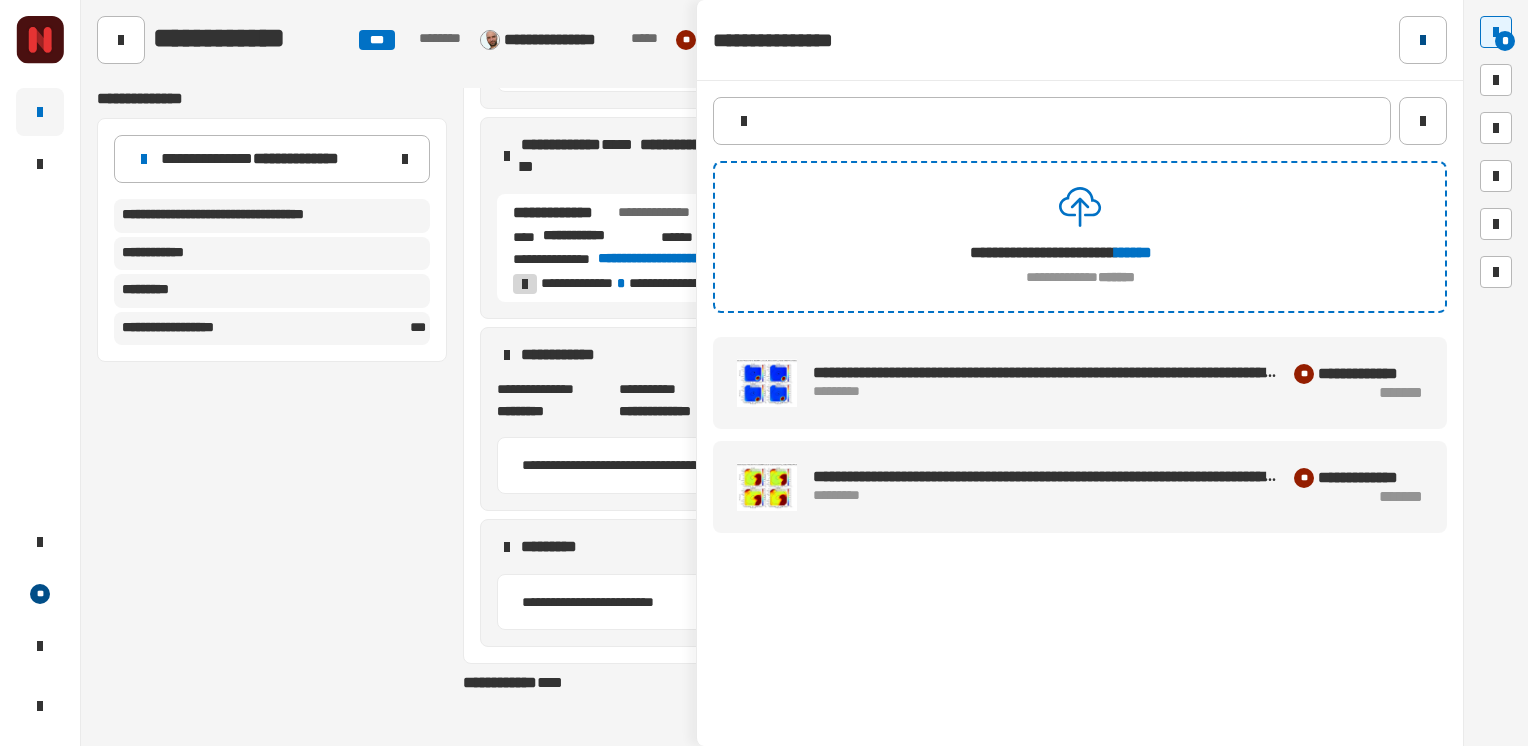 click 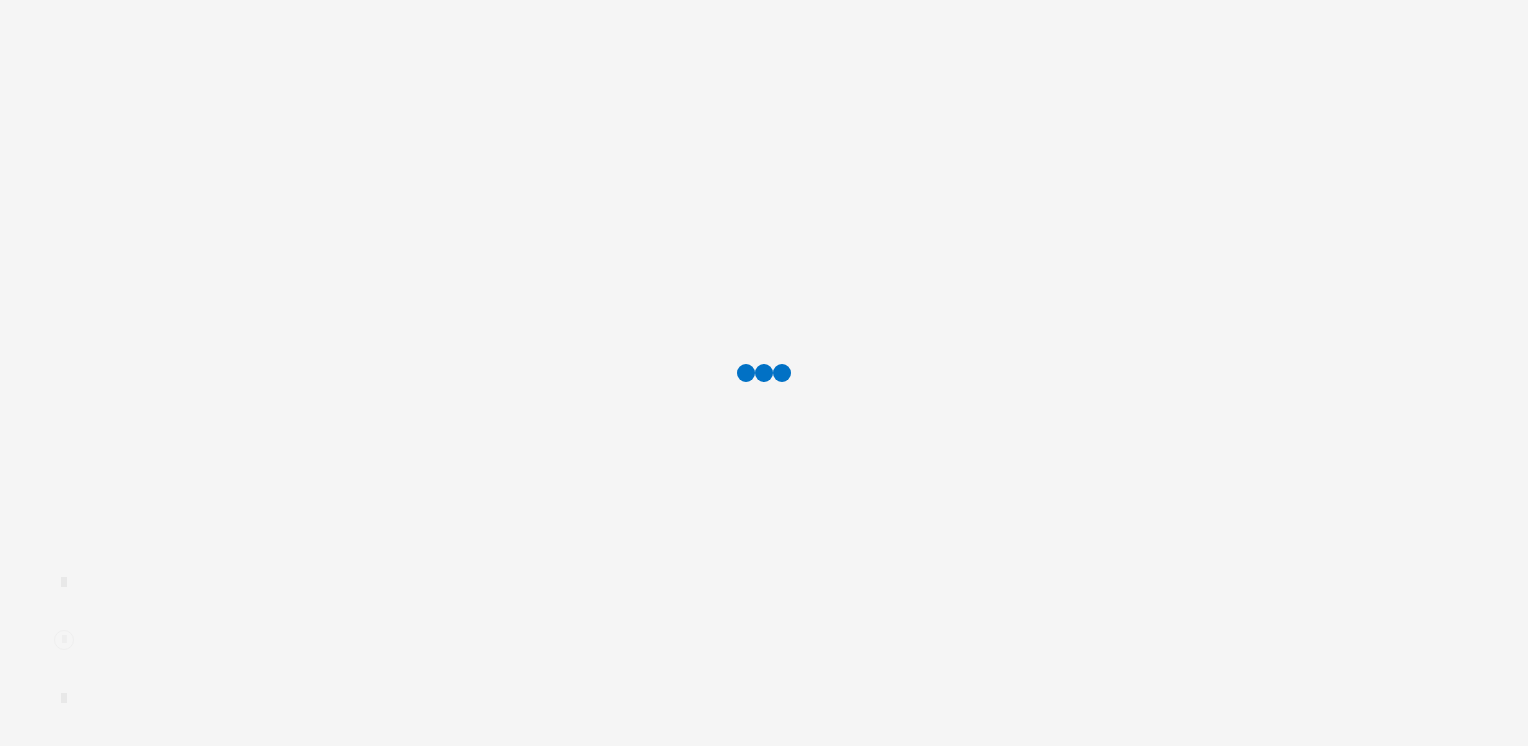 scroll, scrollTop: 0, scrollLeft: 0, axis: both 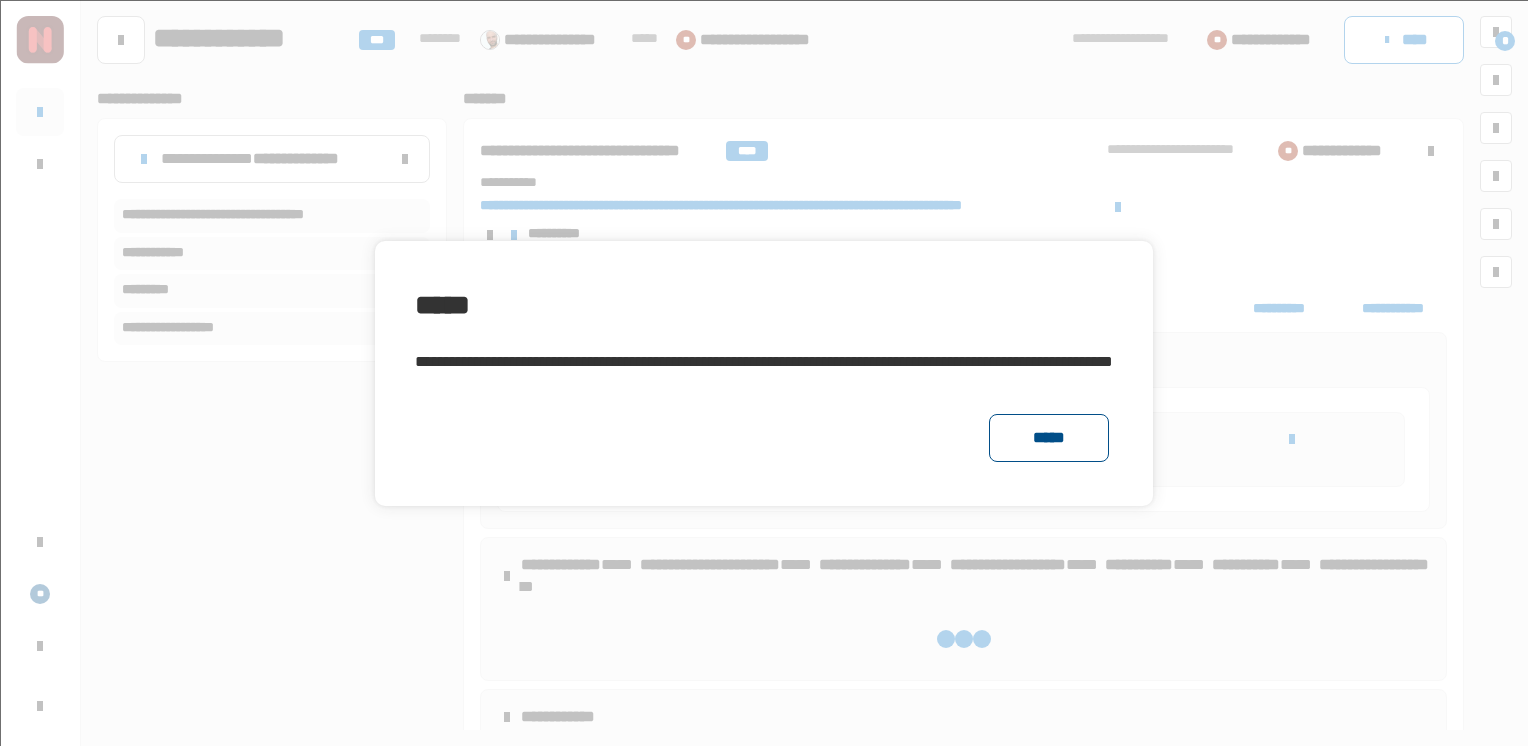 click on "*****" 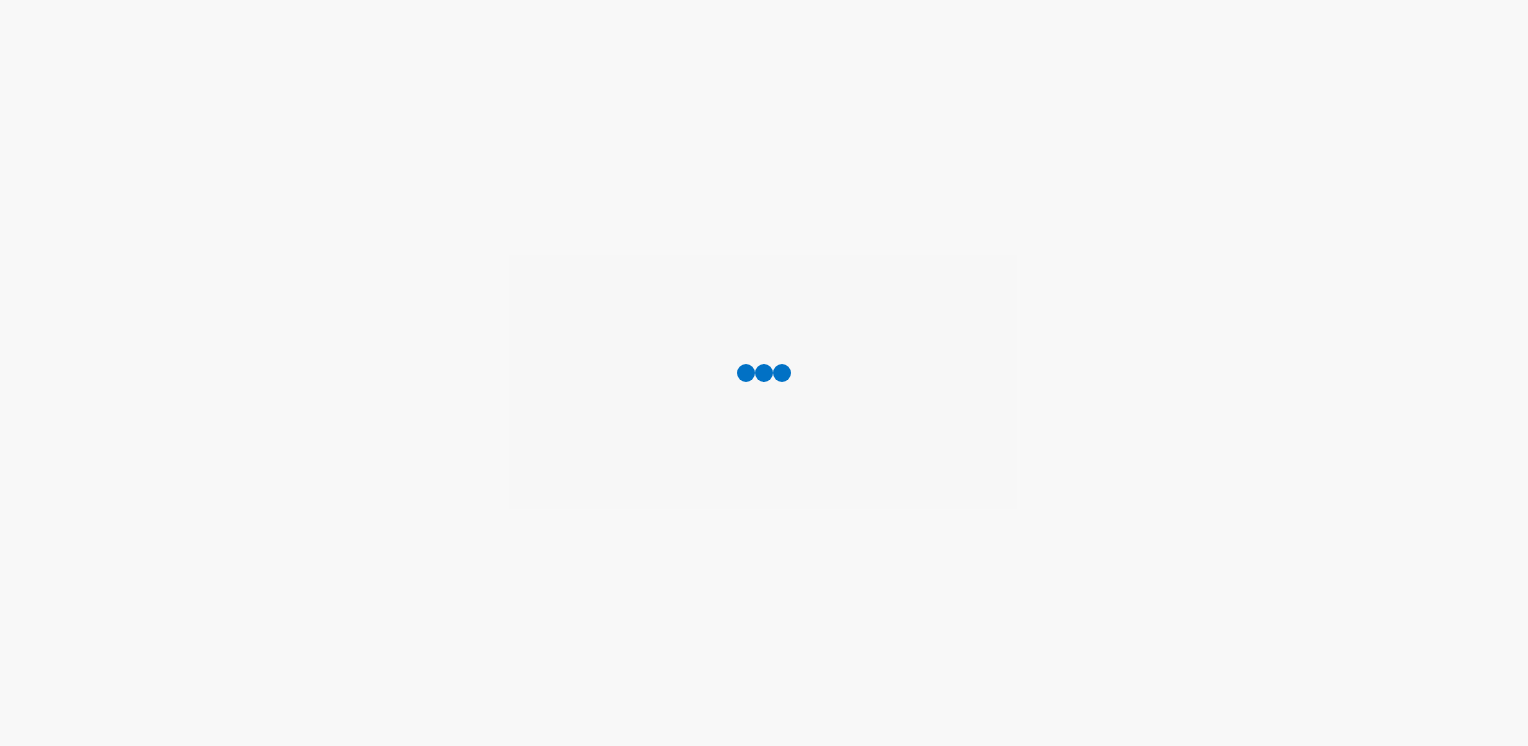 scroll, scrollTop: 0, scrollLeft: 0, axis: both 